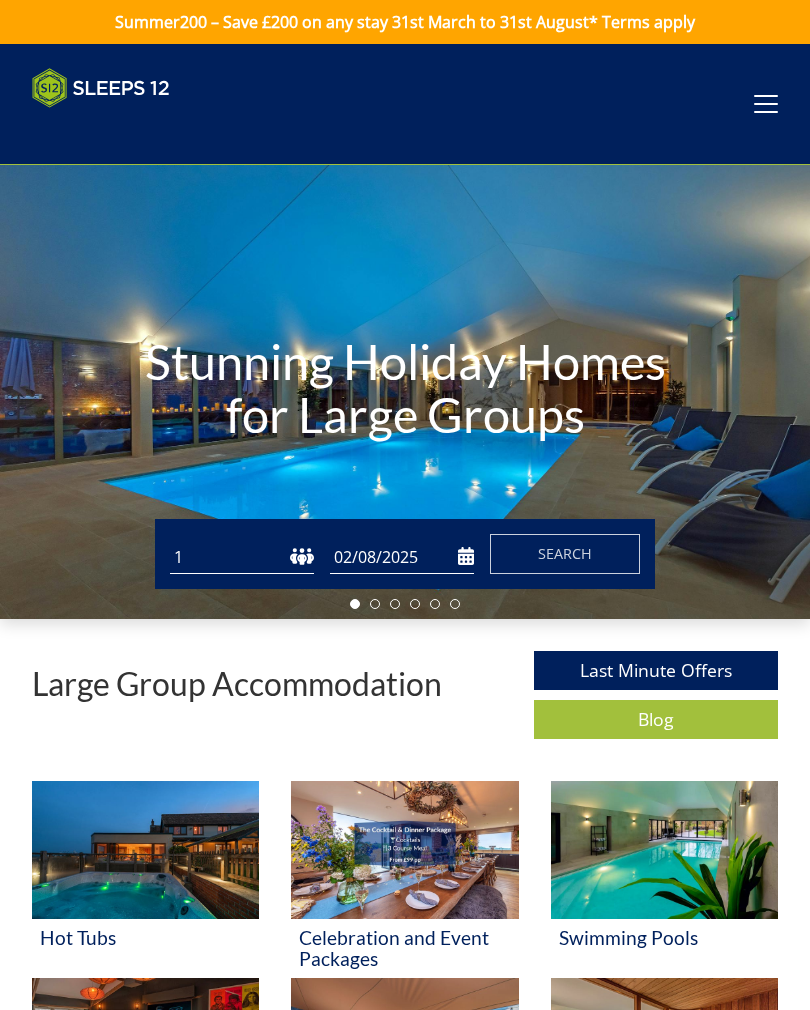 scroll, scrollTop: 0, scrollLeft: 0, axis: both 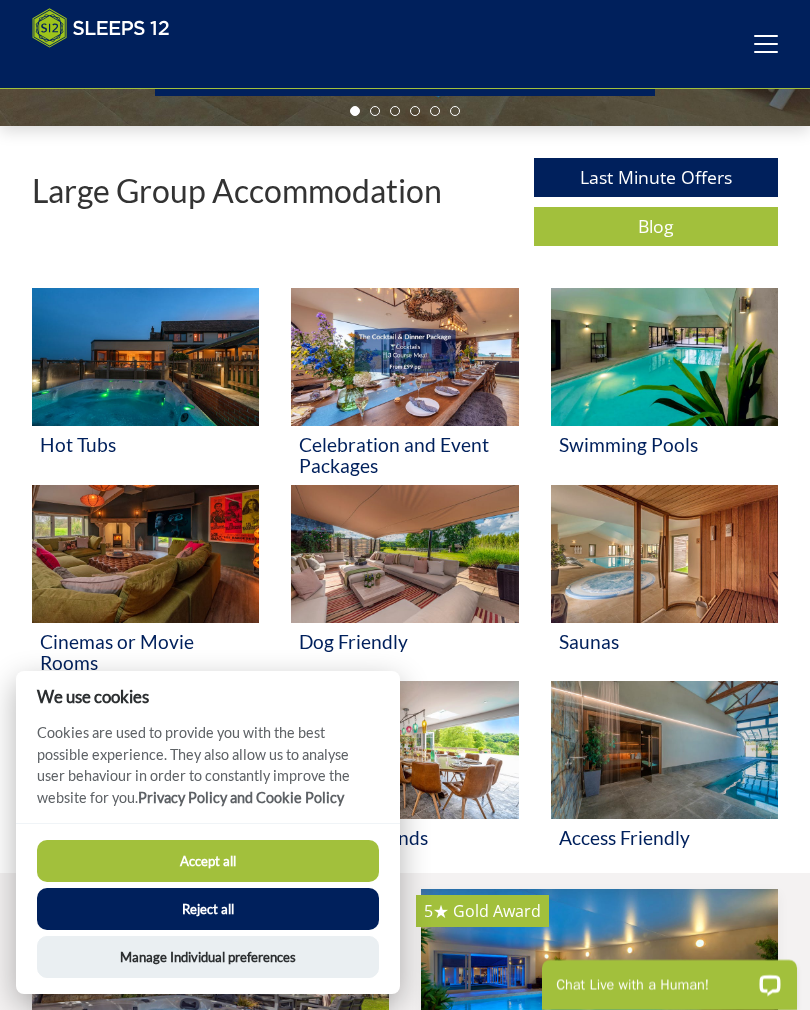 click at bounding box center (664, 357) 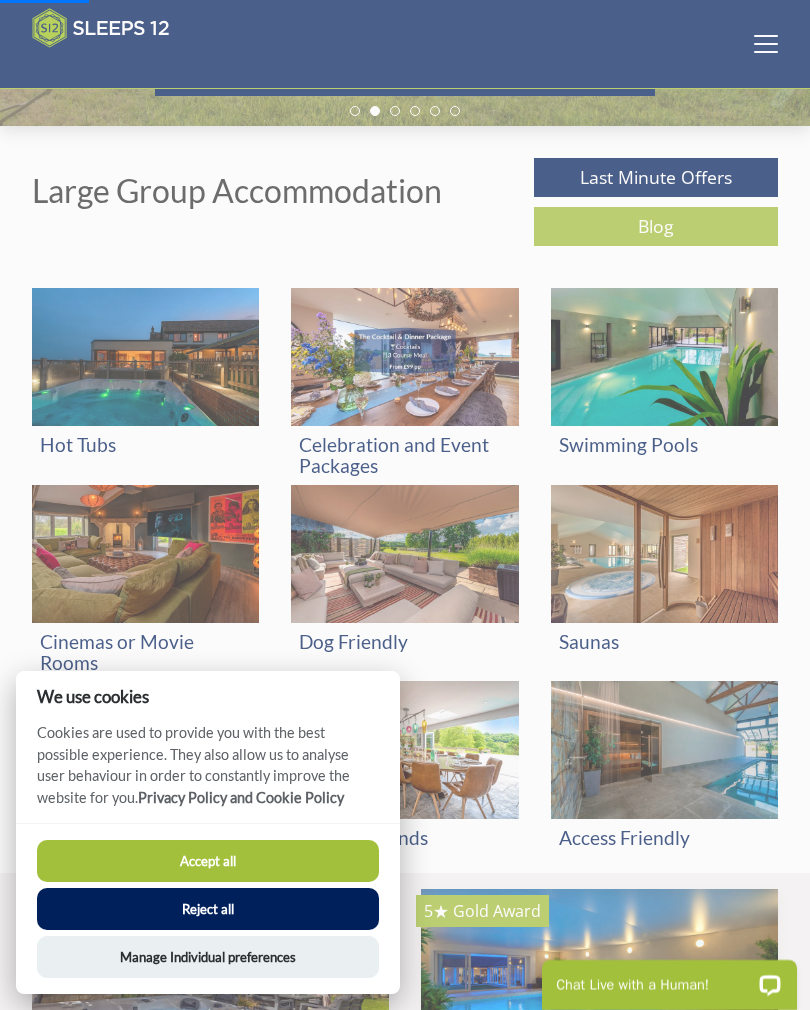 click on "Reject all" at bounding box center (208, 909) 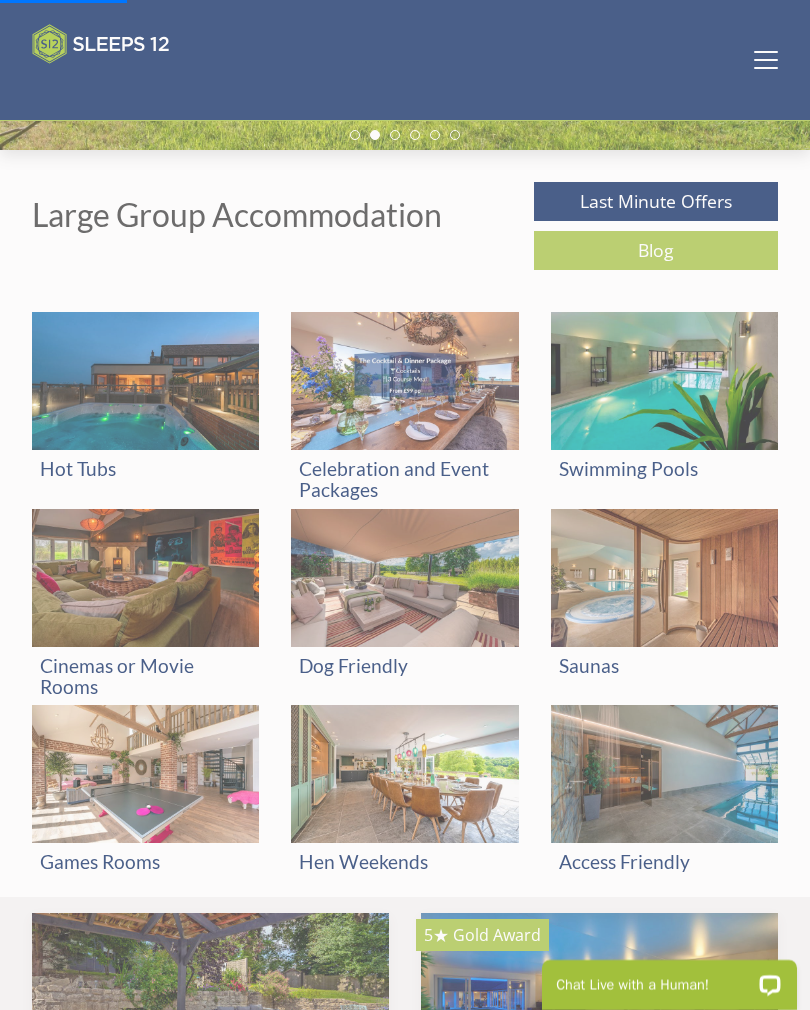 scroll, scrollTop: 1180, scrollLeft: 0, axis: vertical 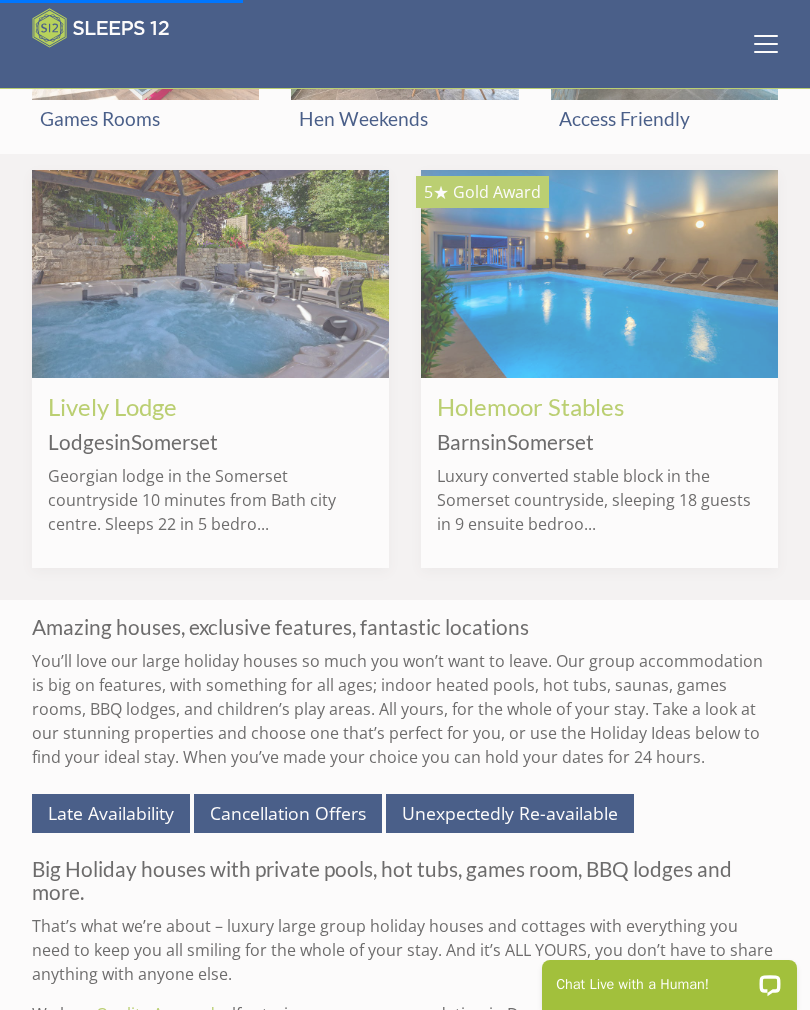 click on "Somerset" at bounding box center [550, 441] 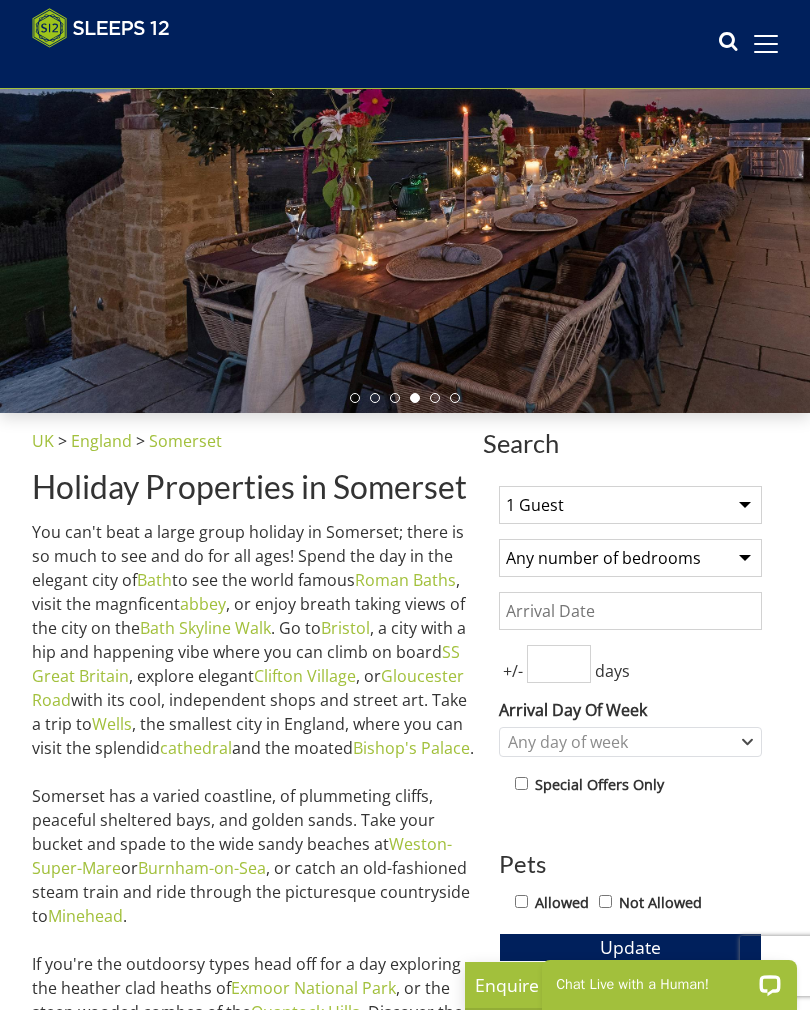 scroll, scrollTop: 172, scrollLeft: 0, axis: vertical 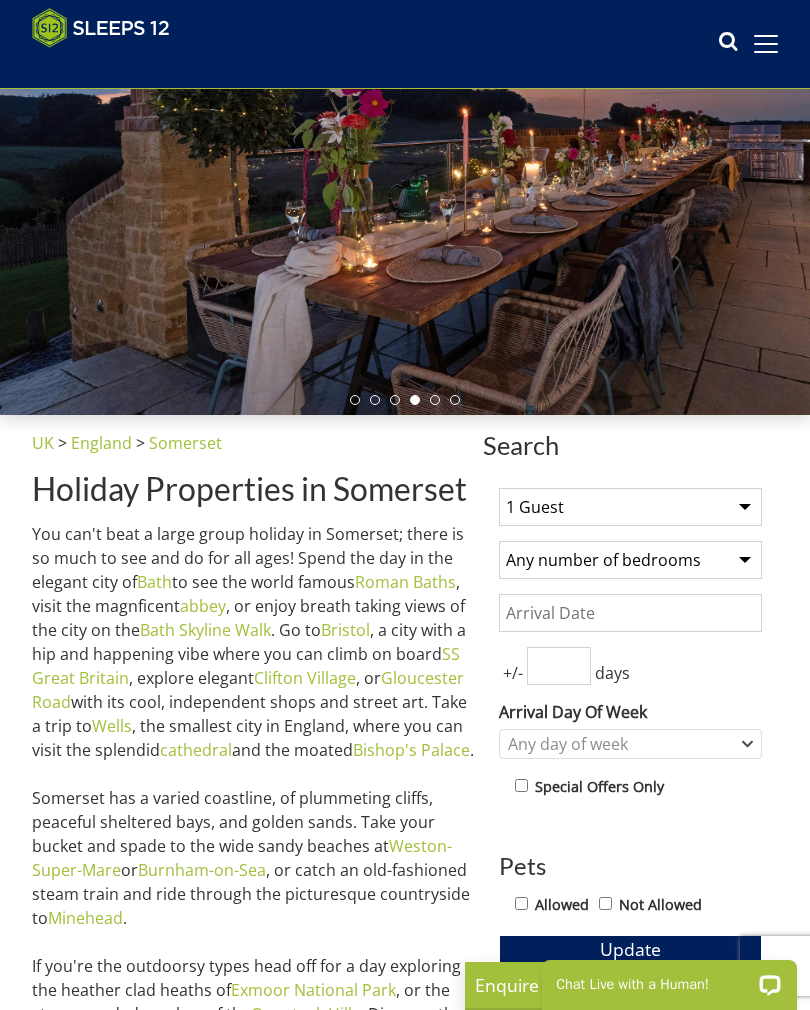 click on "Any number of bedrooms
3 Bedrooms
4 Bedrooms
5 Bedrooms
6 Bedrooms
7 Bedrooms
8 Bedrooms
9 Bedrooms
10 Bedrooms
11 Bedrooms
12 Bedrooms
13 Bedrooms
14 Bedrooms
15 Bedrooms
16 Bedrooms" at bounding box center (630, 560) 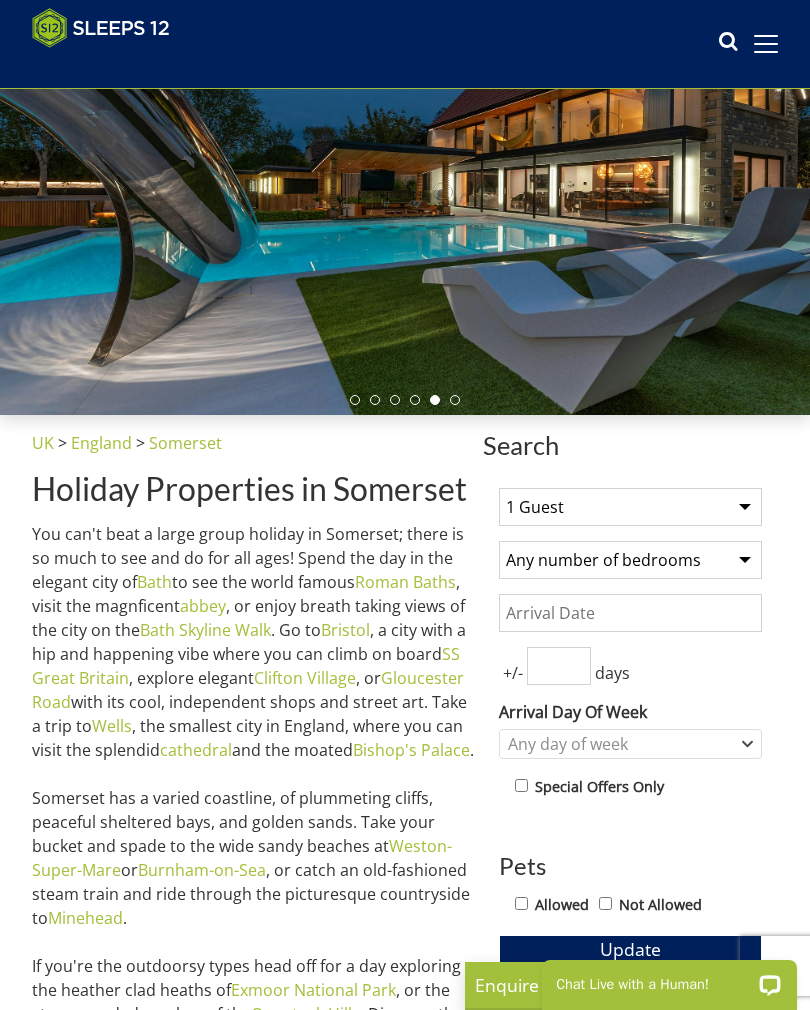 select on "6" 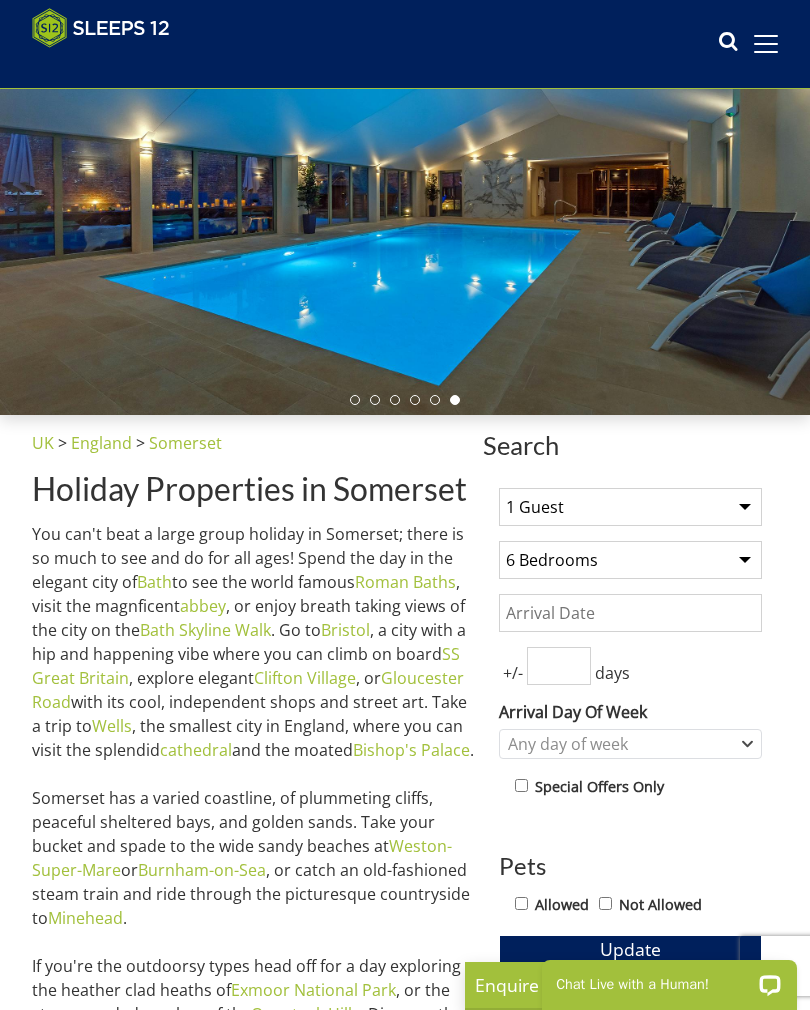 click on "1 Guest
2 Guests
3 Guests
4 Guests
5 Guests
6 Guests
7 Guests
8 Guests
9 Guests
10 Guests
11 Guests
12 Guests
13 Guests
14 Guests
15 Guests
16 Guests
17 Guests
18 Guests
19 Guests
20 Guests
21 Guests
22 Guests
23 Guests
24 Guests
25 Guests
26 Guests
27 Guests
28 Guests
29 Guests
30 Guests
31 Guests
32 Guests
33 Guests
34 Guests
35 Guests
36 Guests
37 Guests
38 Guests
39 Guests
40 Guests
41 Guests
42 Guests
43 Guests
44 Guests
45 Guests
46 Guests
47 Guests
48 Guests
49 Guests
50 Guests" at bounding box center (630, 507) 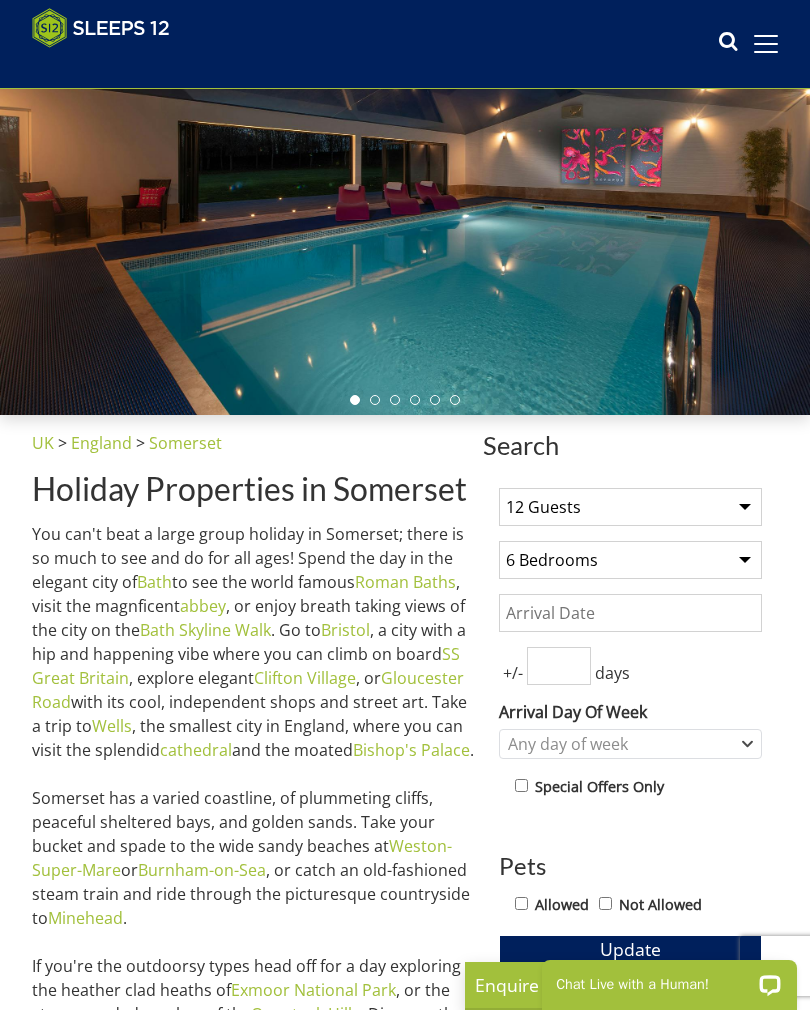 click on "Search
Search
1 Guest
2 Guests
3 Guests
4 Guests
5 Guests
6 Guests
7 Guests
8 Guests
9 Guests
10 Guests
11 Guests
12 Guests
13 Guests
14 Guests
15 Guests
16 Guests
17 Guests
18 Guests
19 Guests
20 Guests
21 Guests
22 Guests
23 Guests
24 Guests
25 Guests
26 Guests
27 Guests
28 Guests
29 Guests
30 Guests
31 Guests
32 Guests
33 Guests
34 Guests
35 Guests
36 Guests
37 Guests
38 Guests
39 Guests
40 Guests
41 Guests
42 Guests
43 Guests
44 Guests
45 Guests
46 Guests
47 Guests
48 Guests
49 Guests
50 Guests
Any number of bedrooms
3 Bedrooms
4 Bedrooms
5 Bedrooms
6 Bedrooms
7 Bedrooms
8 Bedrooms
9 Bedrooms
10 Bedrooms
11 Bedrooms
12 Bedrooms
13 Bedrooms
14 Bedrooms" at bounding box center (405, 5217) 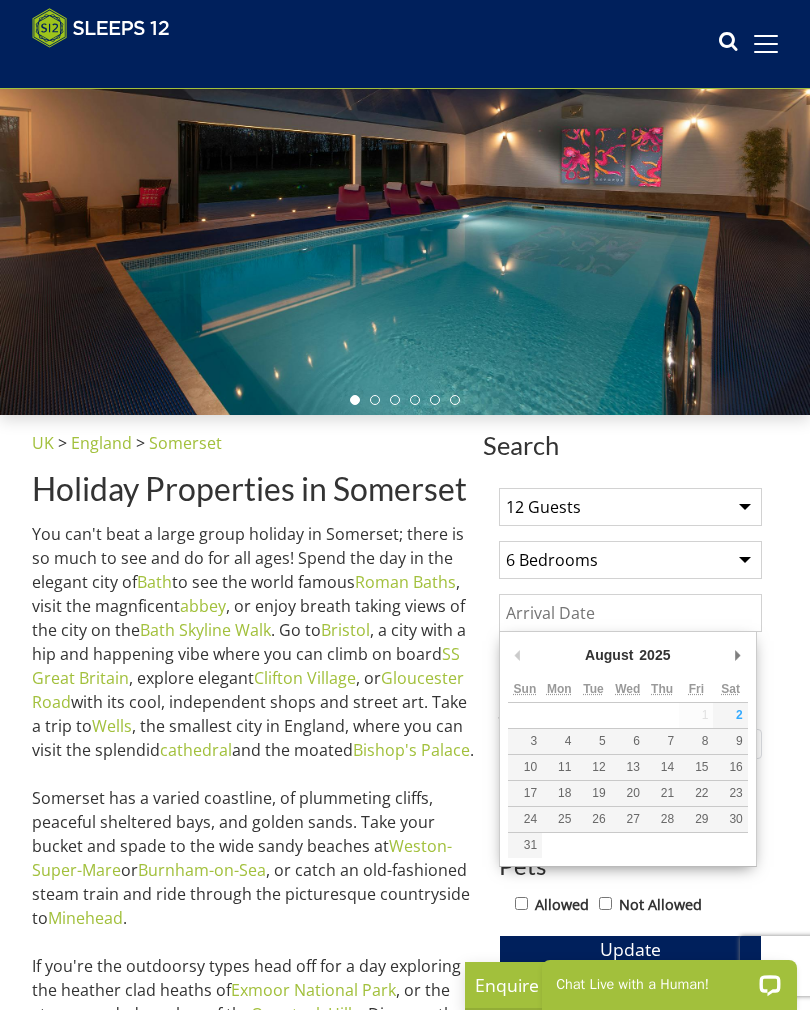 scroll, scrollTop: 171, scrollLeft: 0, axis: vertical 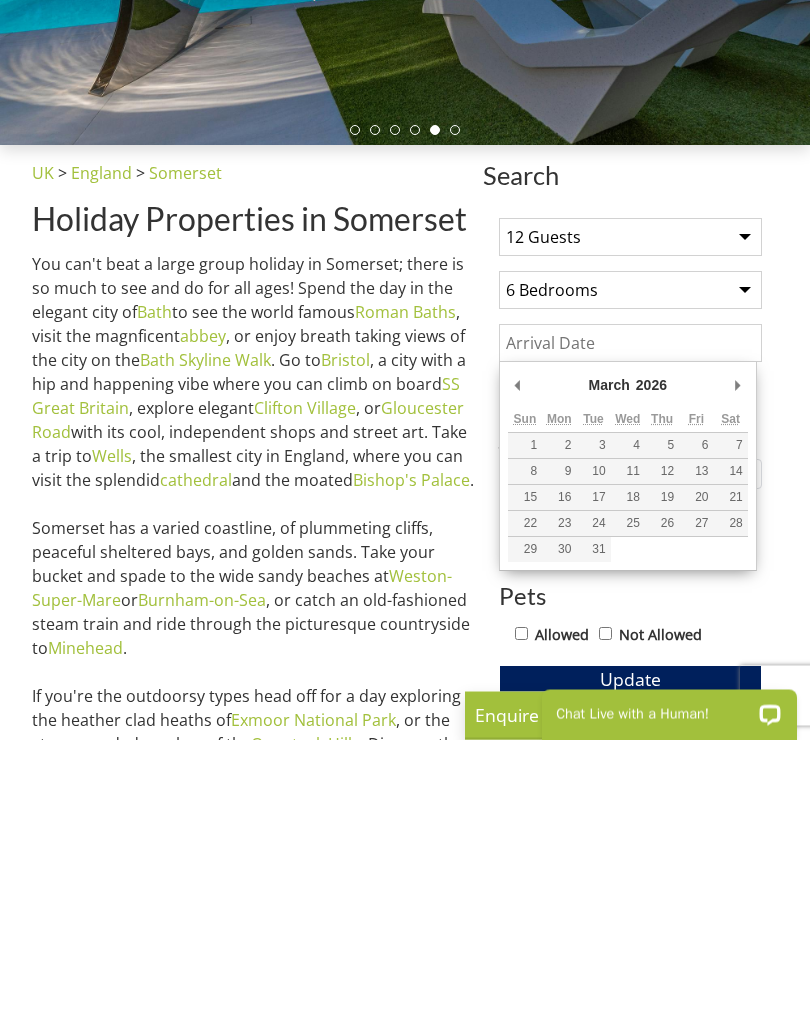 type on "27/03/2026" 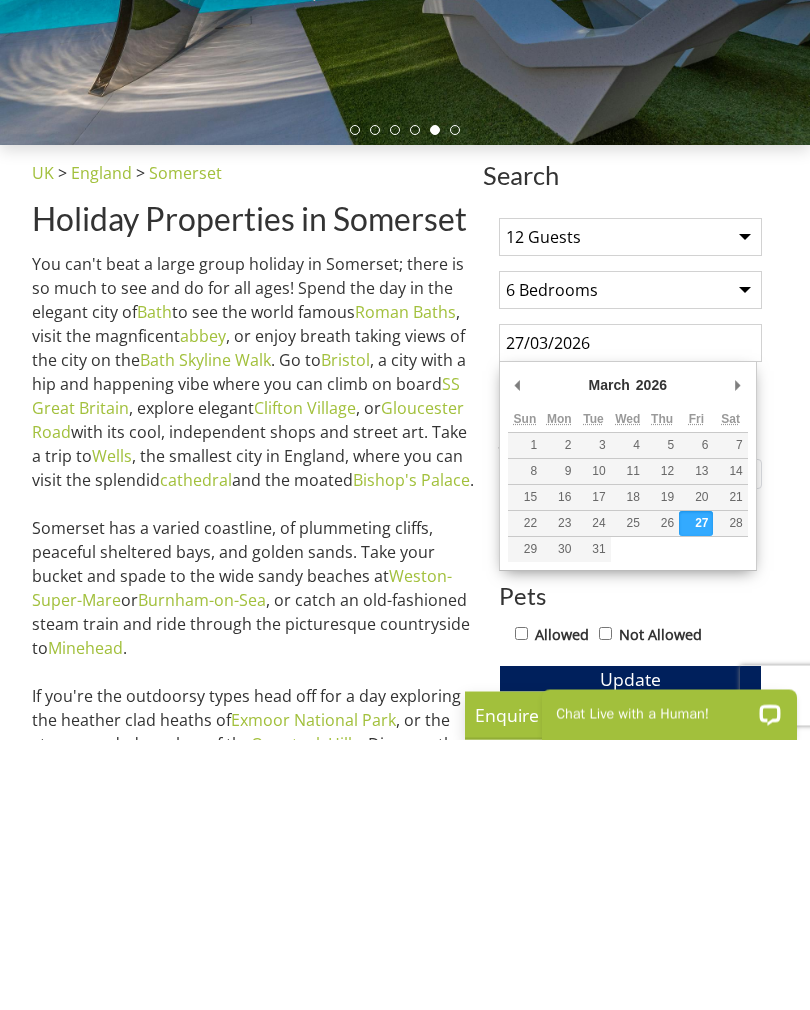 scroll, scrollTop: 442, scrollLeft: 0, axis: vertical 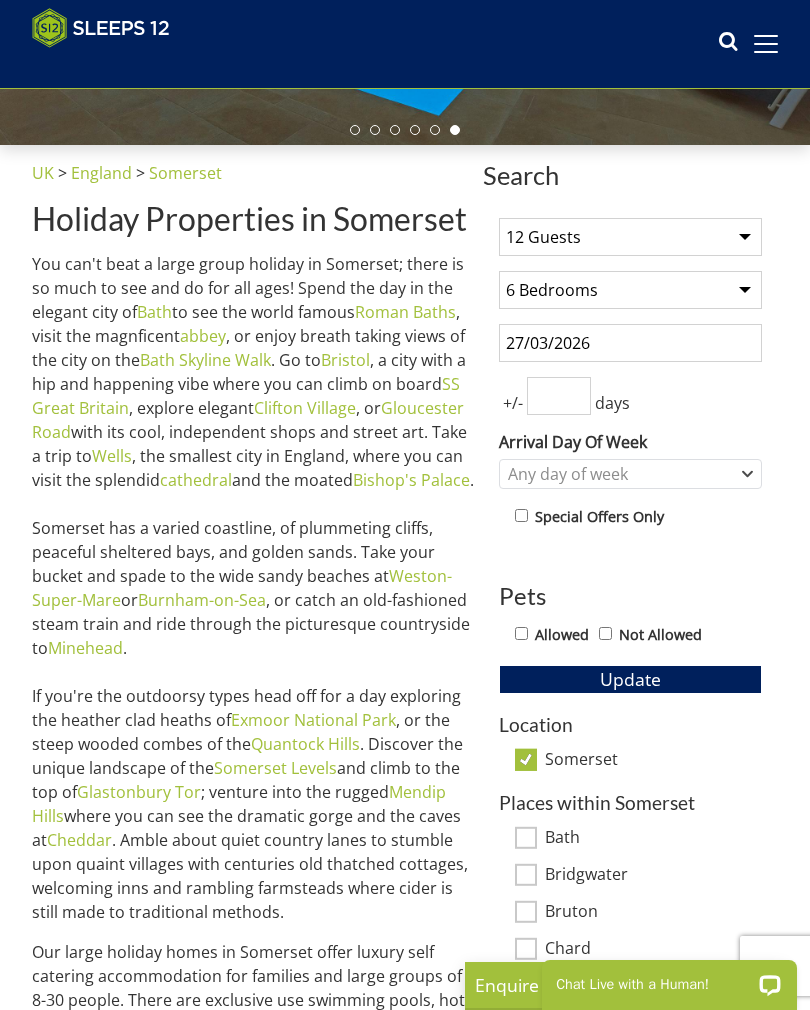 click at bounding box center [559, 396] 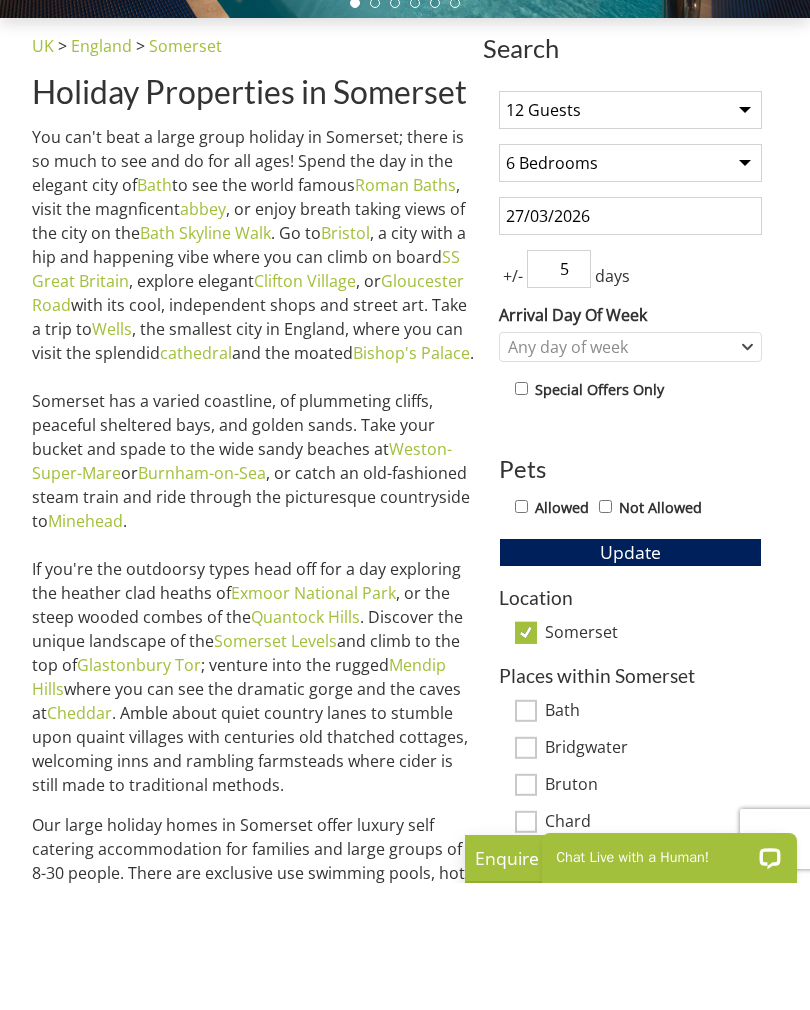 type on "5" 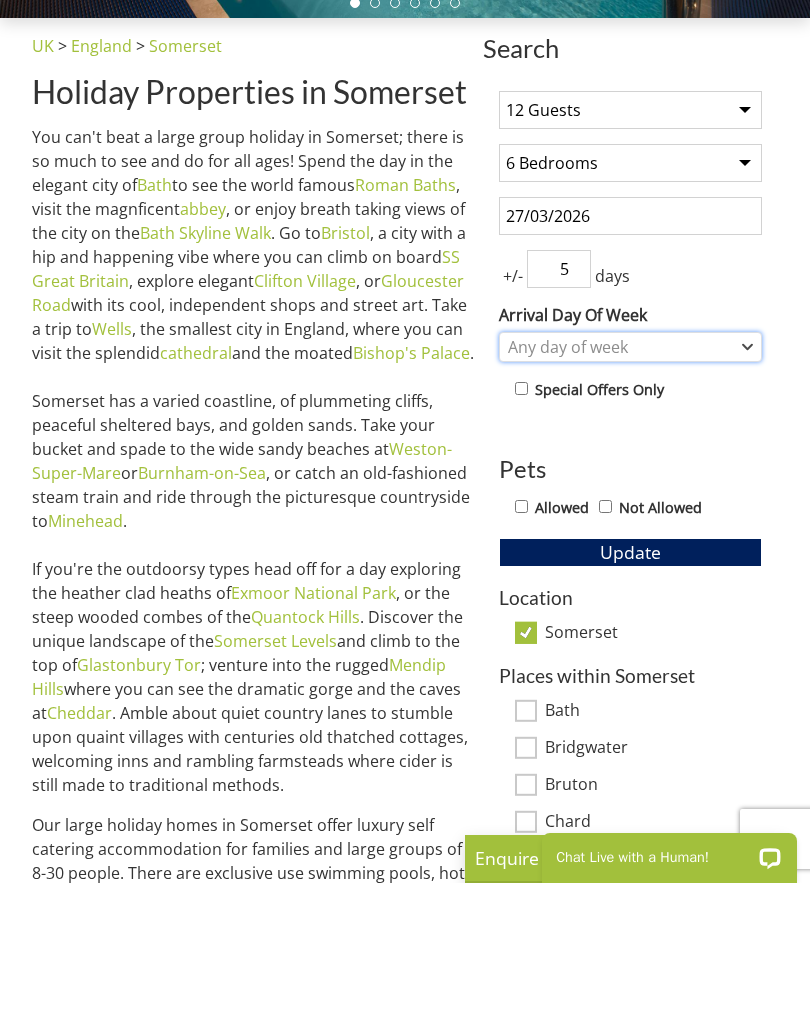 click on "Any day of week" at bounding box center [630, 474] 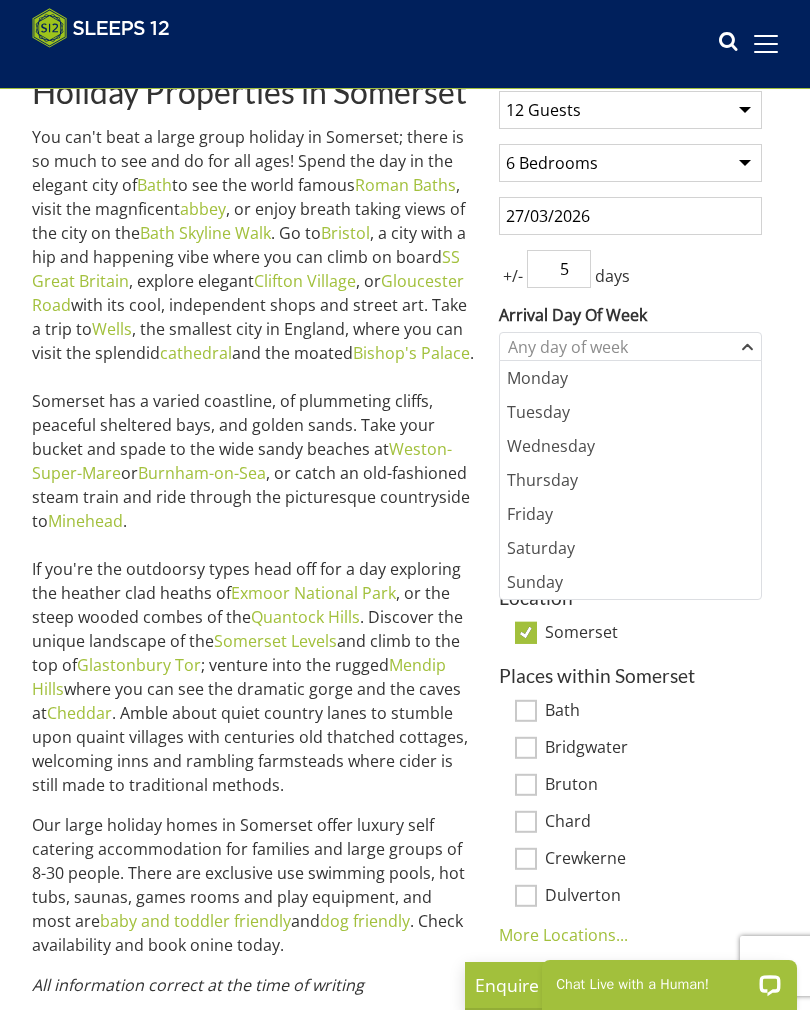 click on "Saturday" at bounding box center (630, 548) 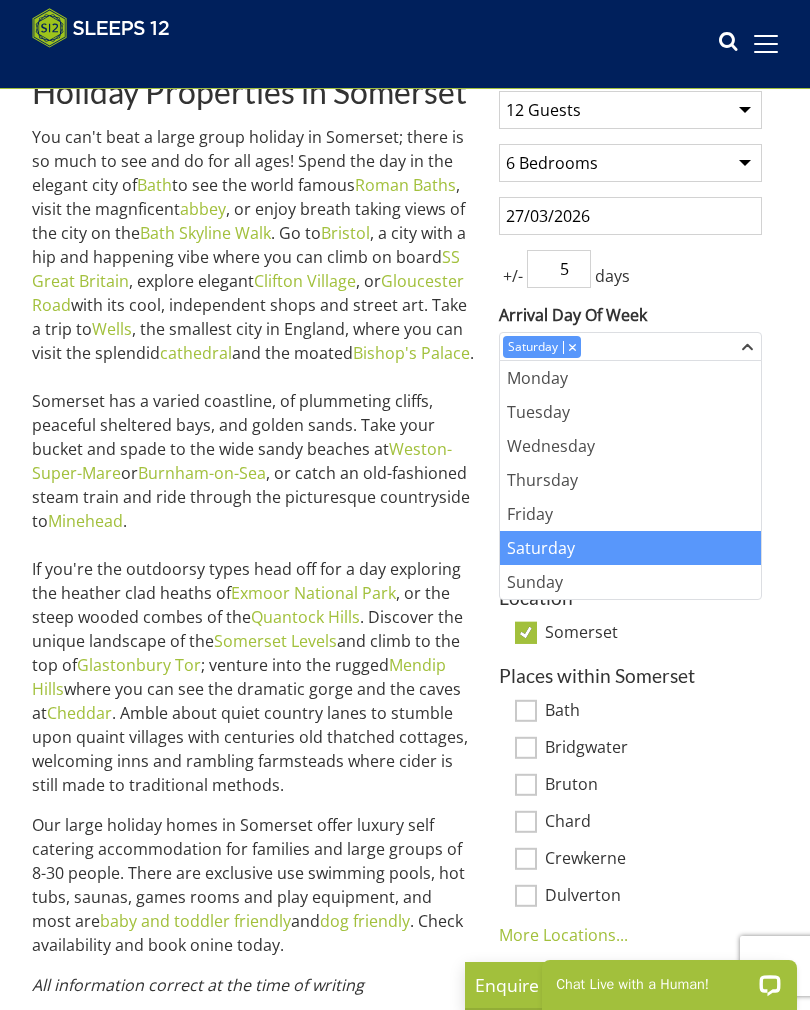 click on "Friday" at bounding box center (630, 514) 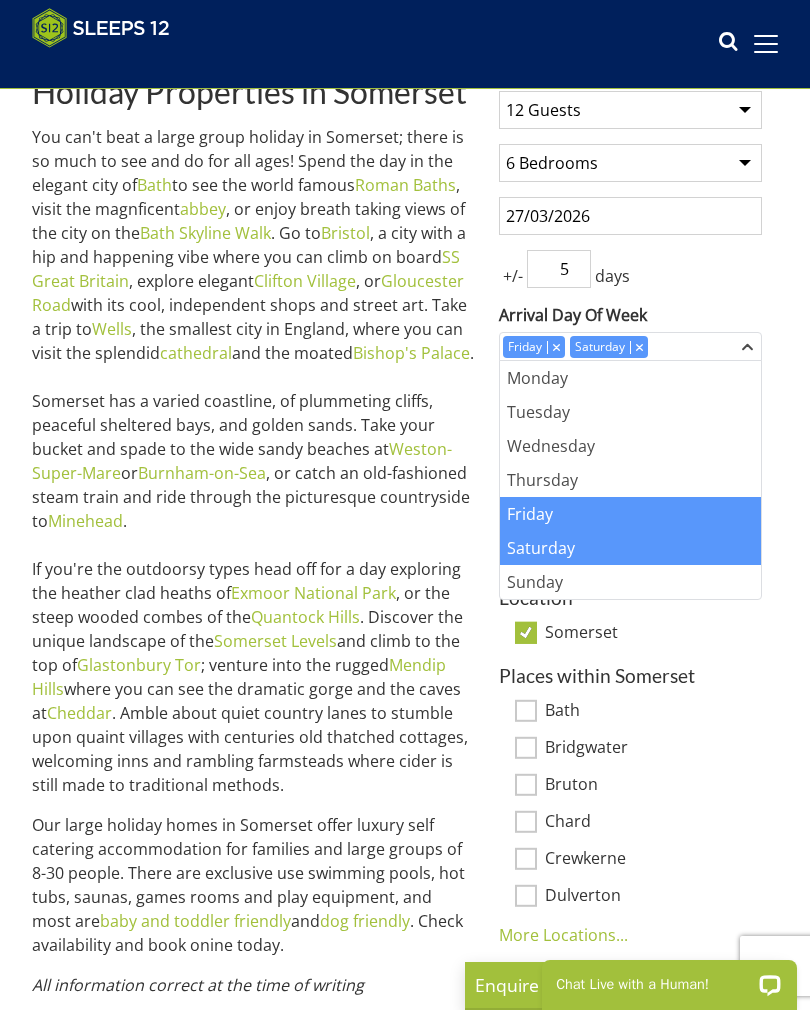 click on "Saturday" at bounding box center (630, 548) 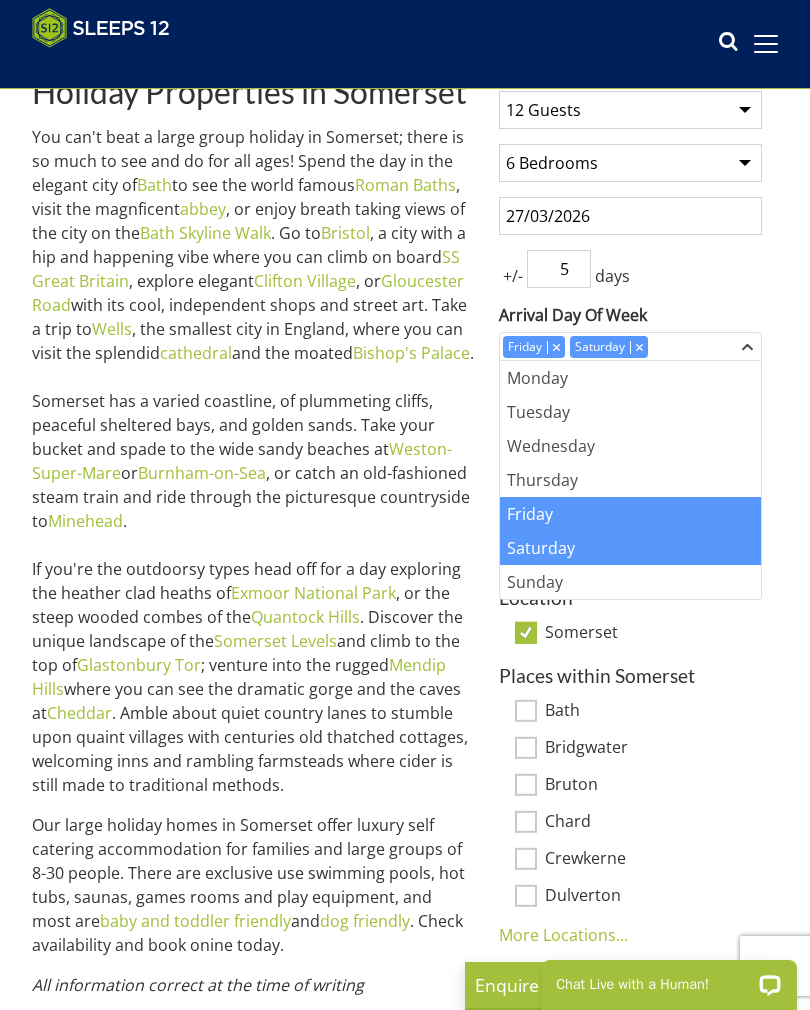 click on "Friday" at bounding box center (630, 514) 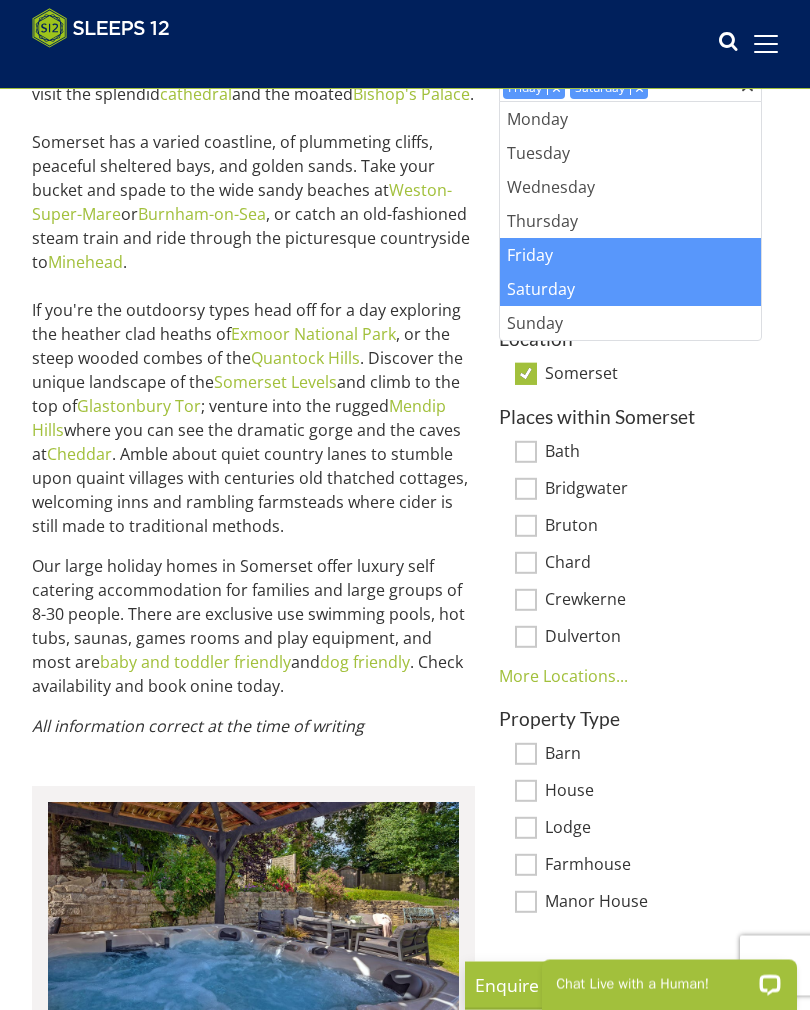 scroll, scrollTop: 828, scrollLeft: 0, axis: vertical 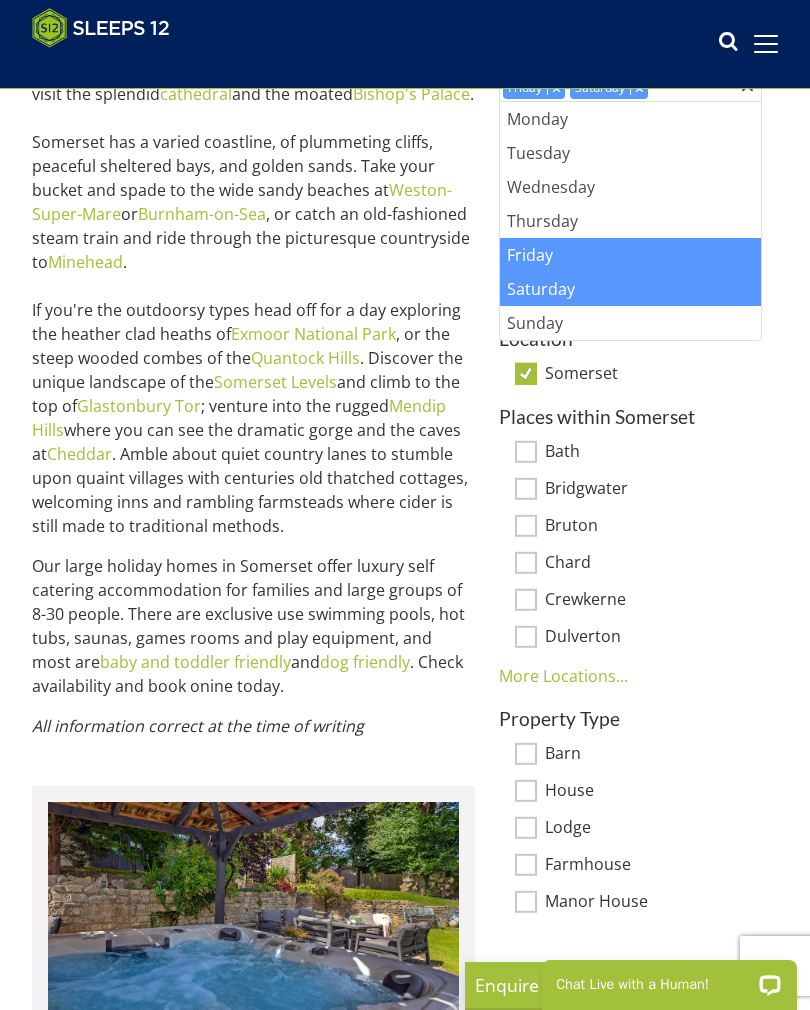 click on "Chard" at bounding box center (653, 564) 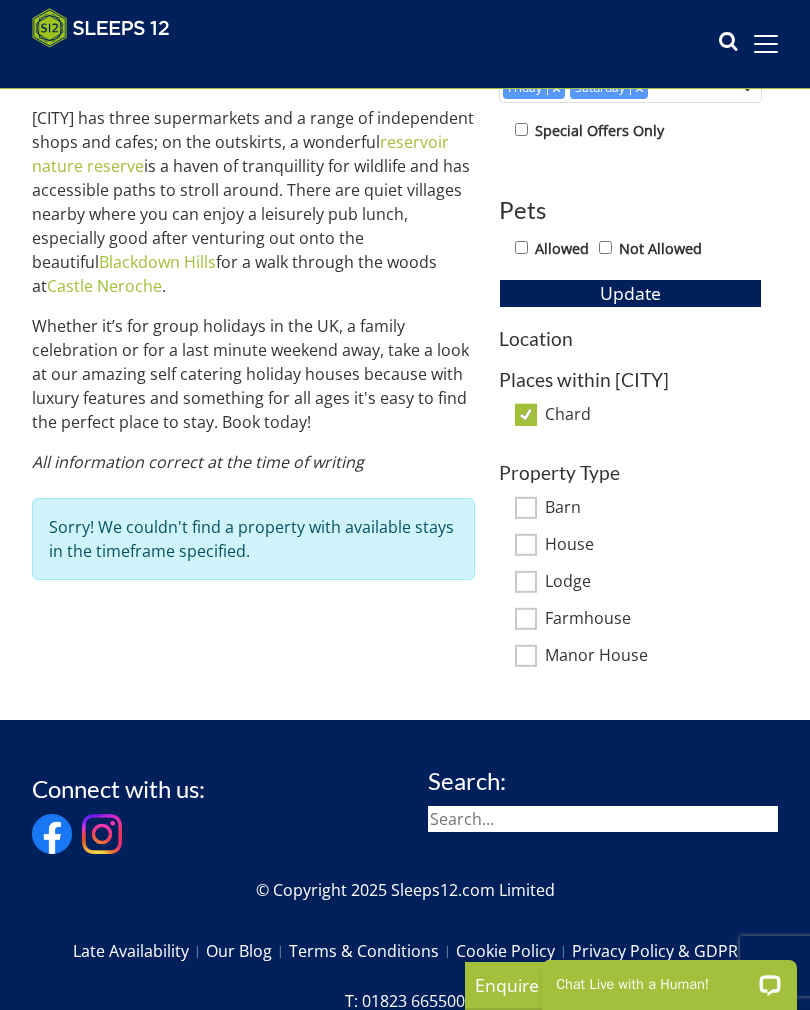 click on "Chard" at bounding box center [653, 416] 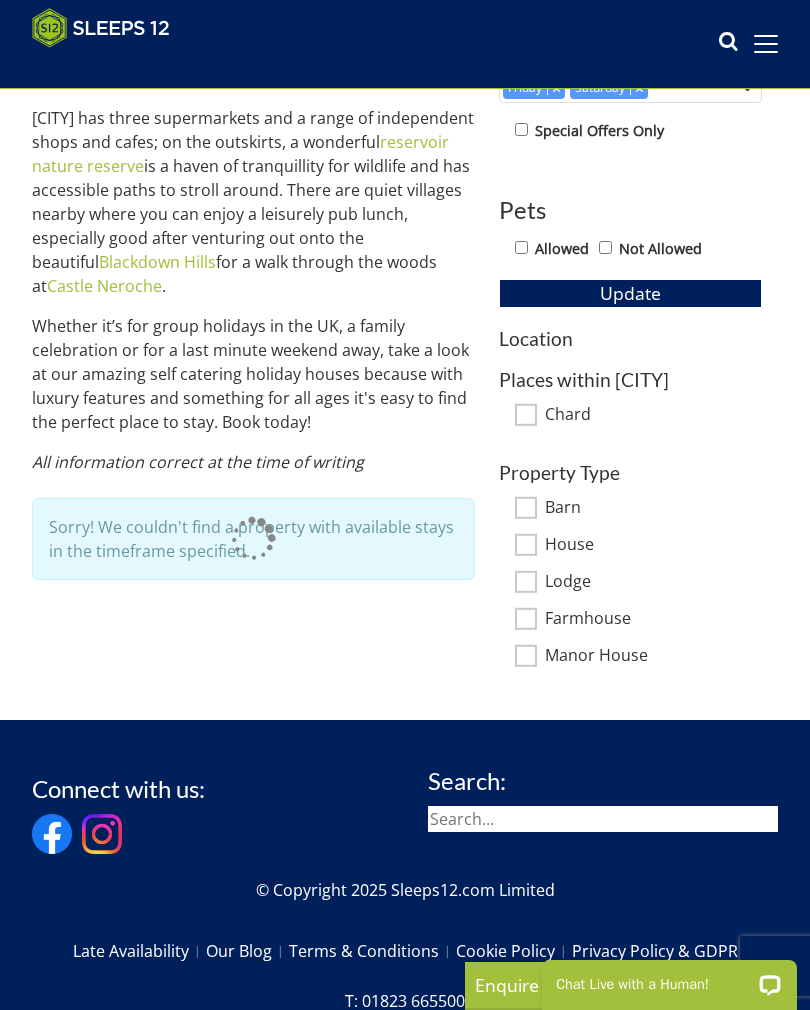 click on "Chard" at bounding box center (653, 416) 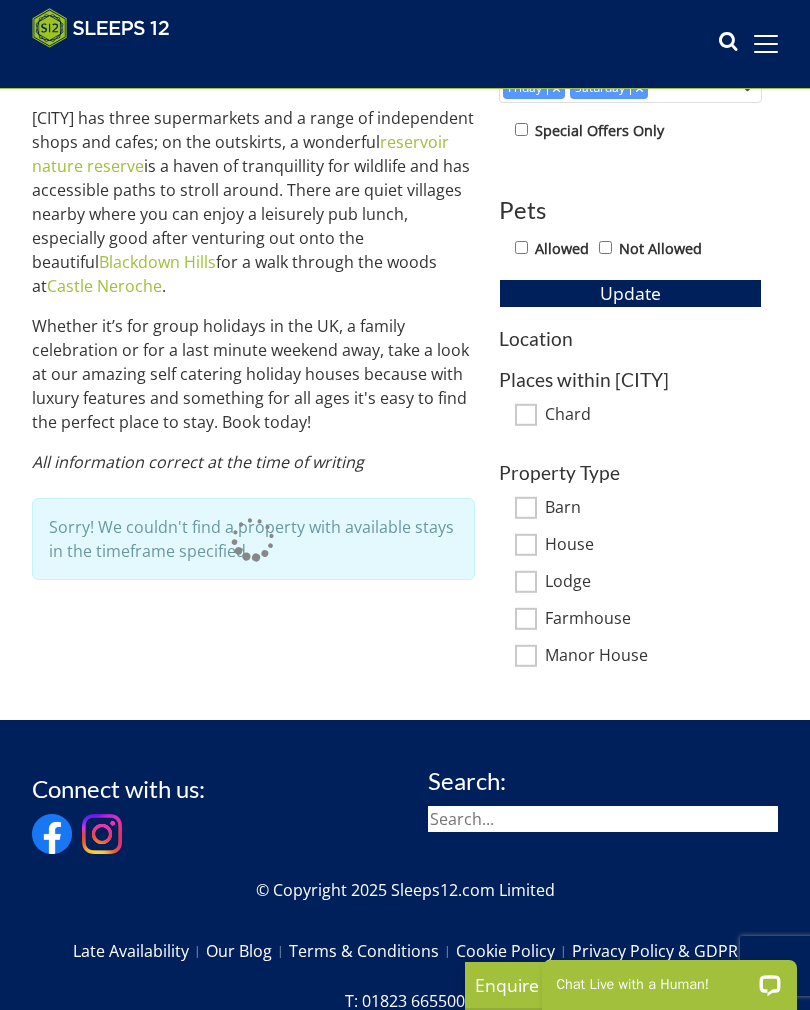 click on "Chard" at bounding box center (526, 415) 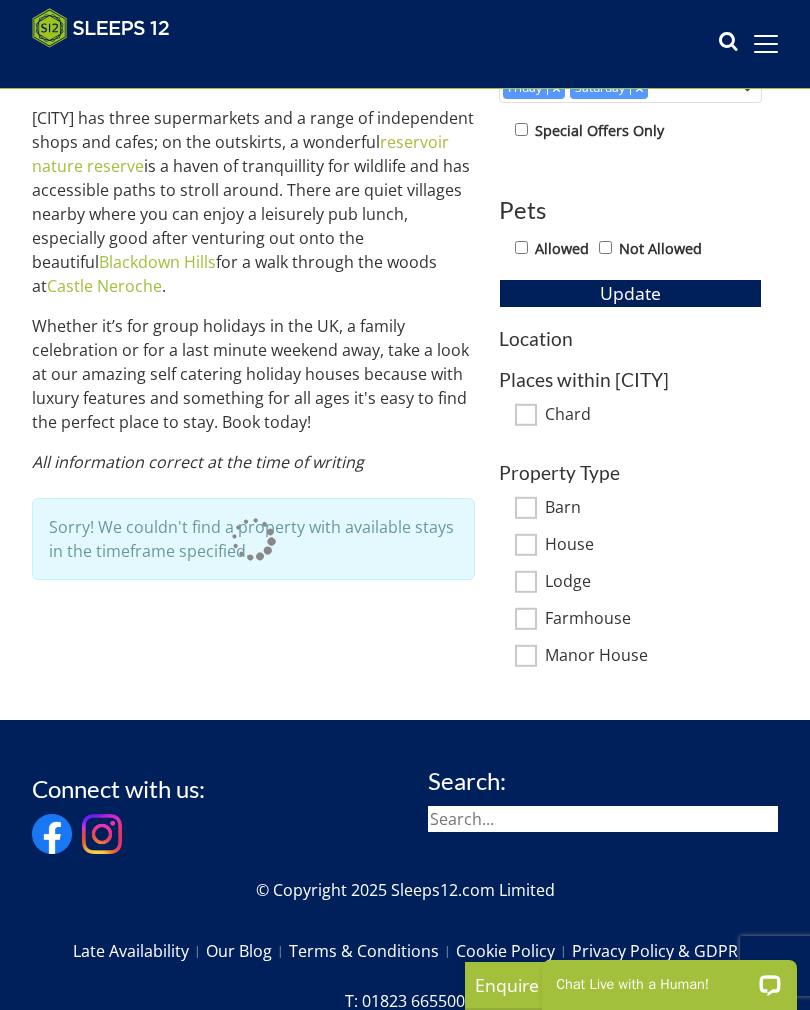 checkbox on "true" 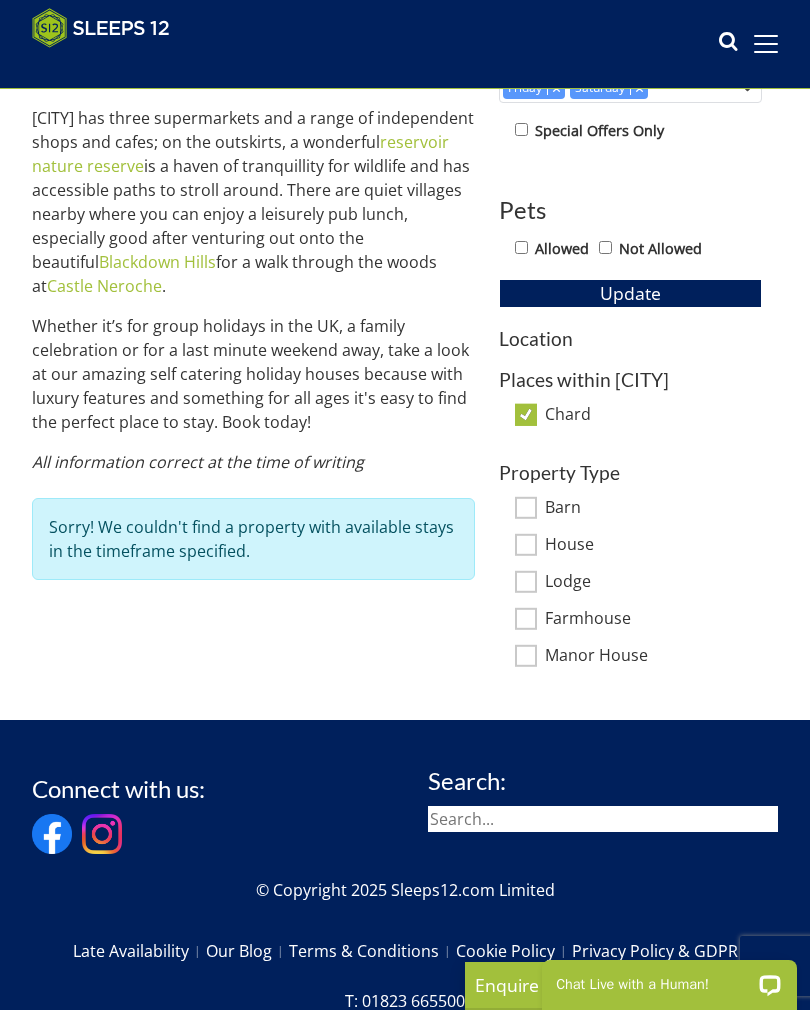 click on "Property Type" at bounding box center (630, 472) 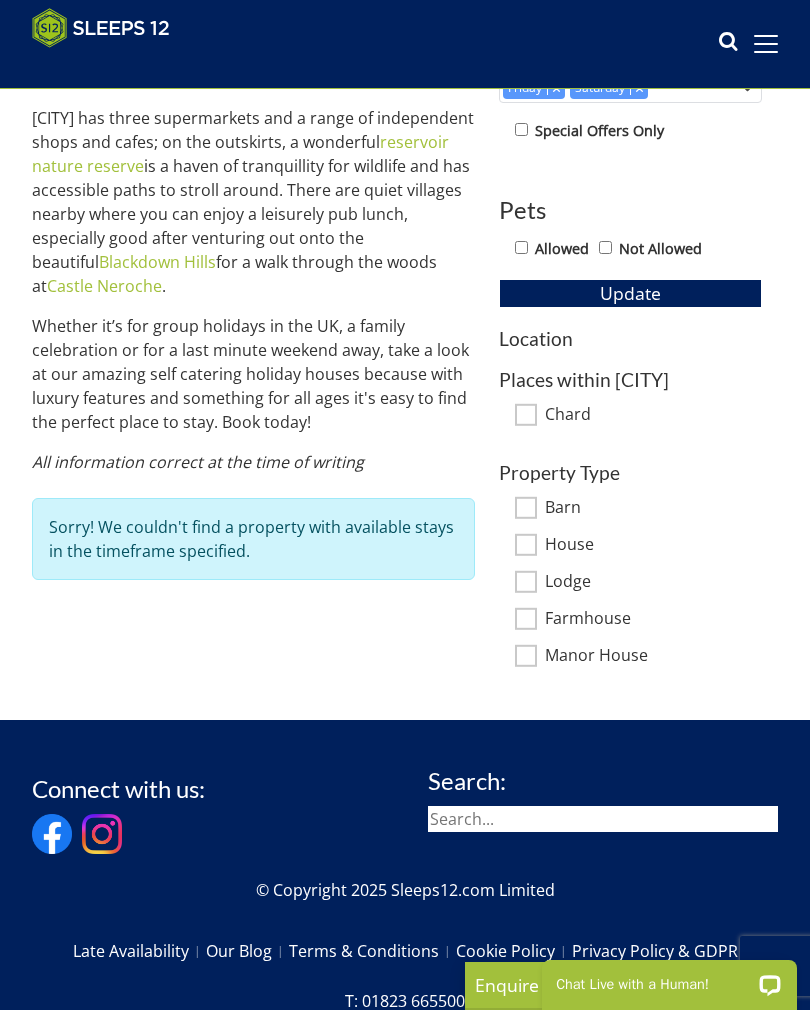 click on "Places within [CITY]" at bounding box center (630, 379) 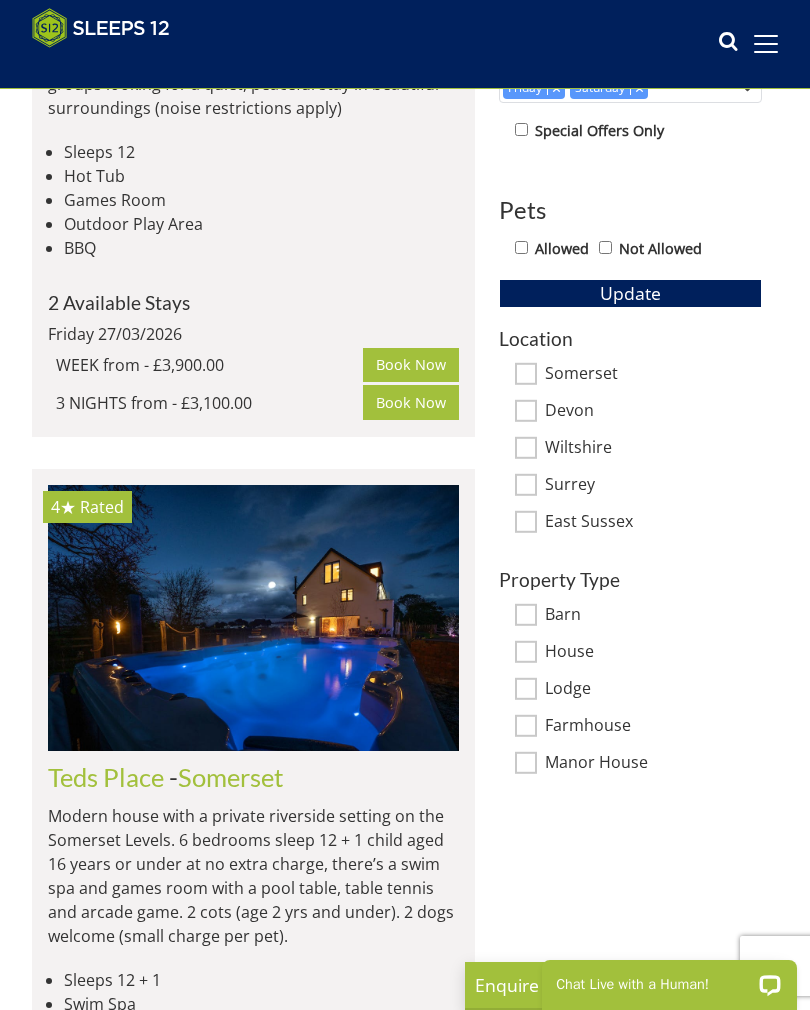 click on "Location" at bounding box center (630, 338) 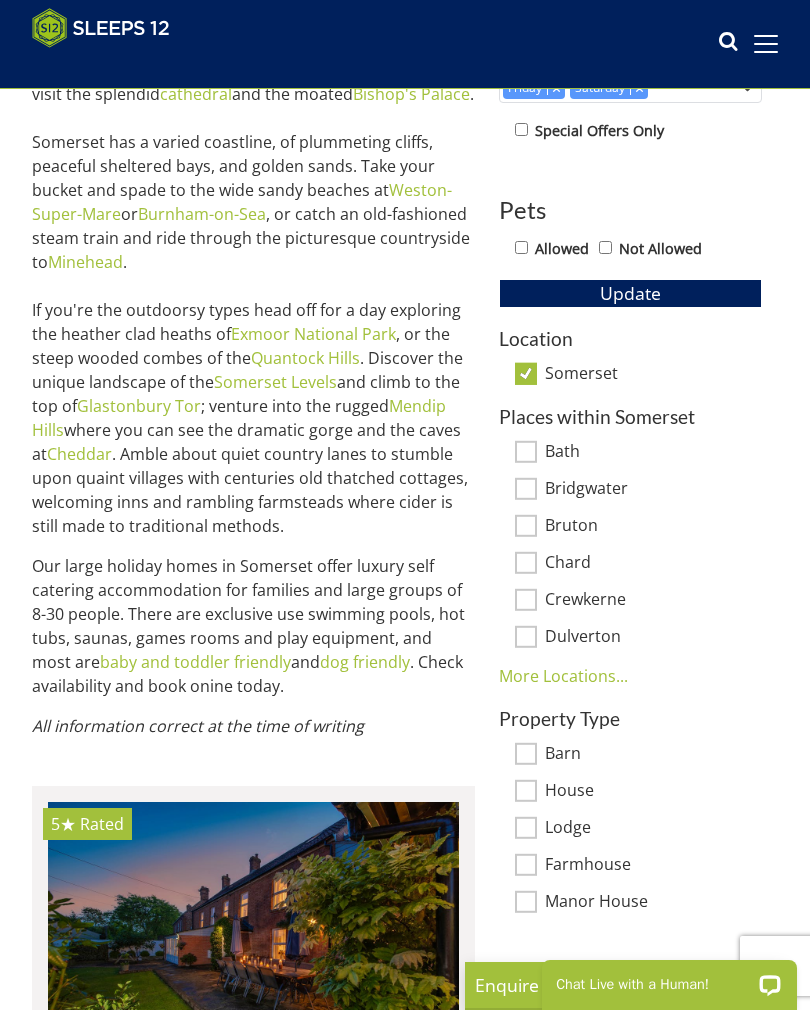 click on "Barn" at bounding box center [526, 754] 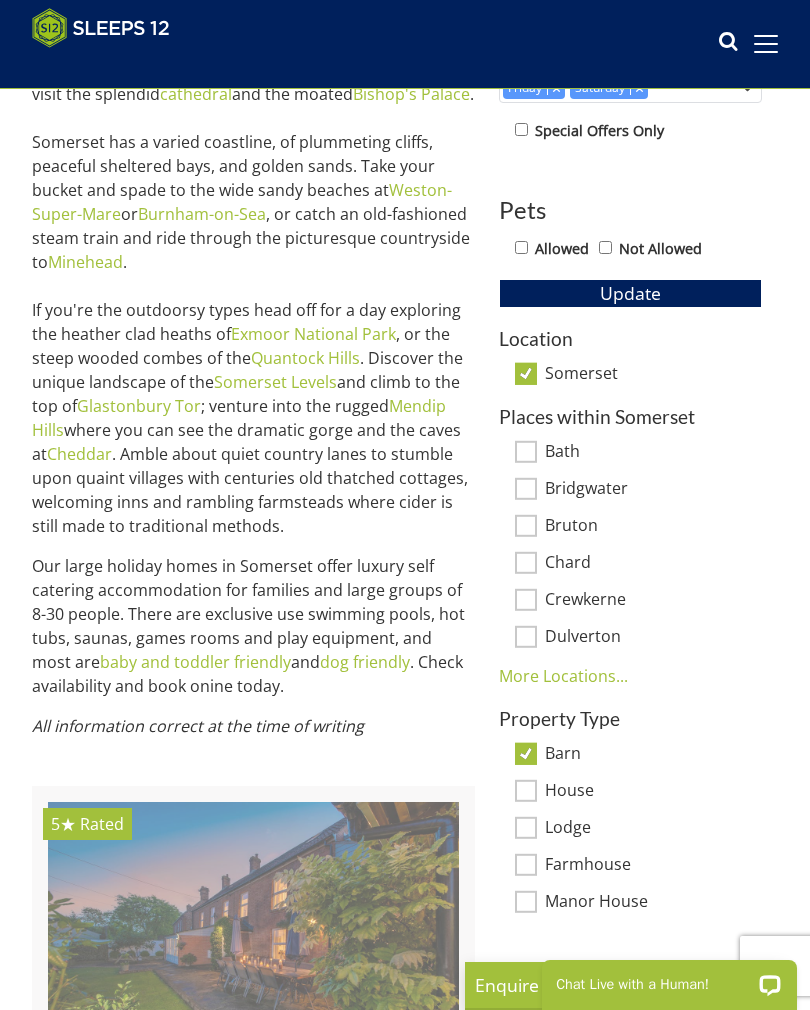 click on "House" at bounding box center (630, 792) 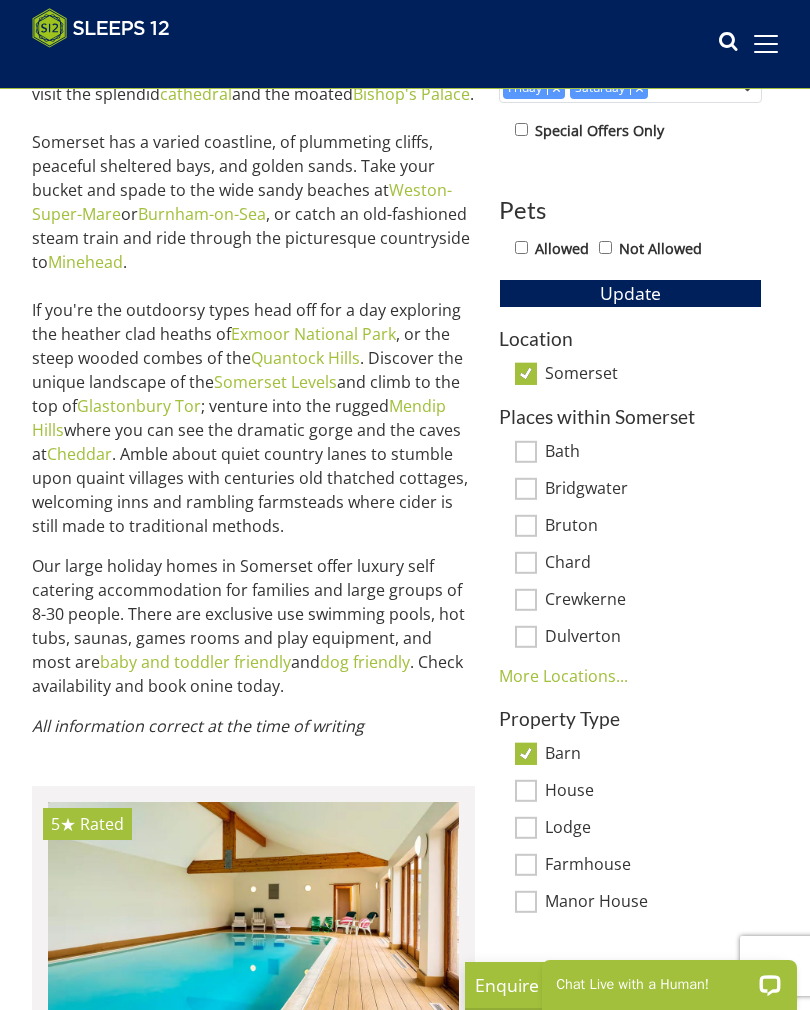 click on "House" at bounding box center [653, 792] 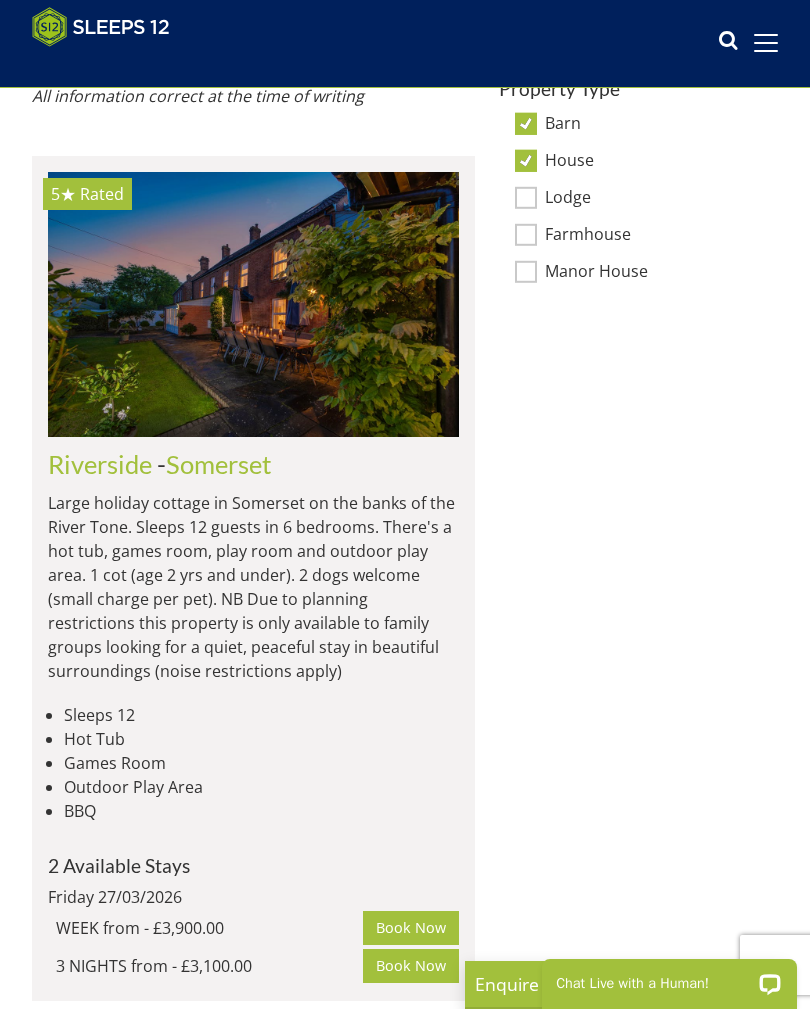 scroll, scrollTop: 1458, scrollLeft: 0, axis: vertical 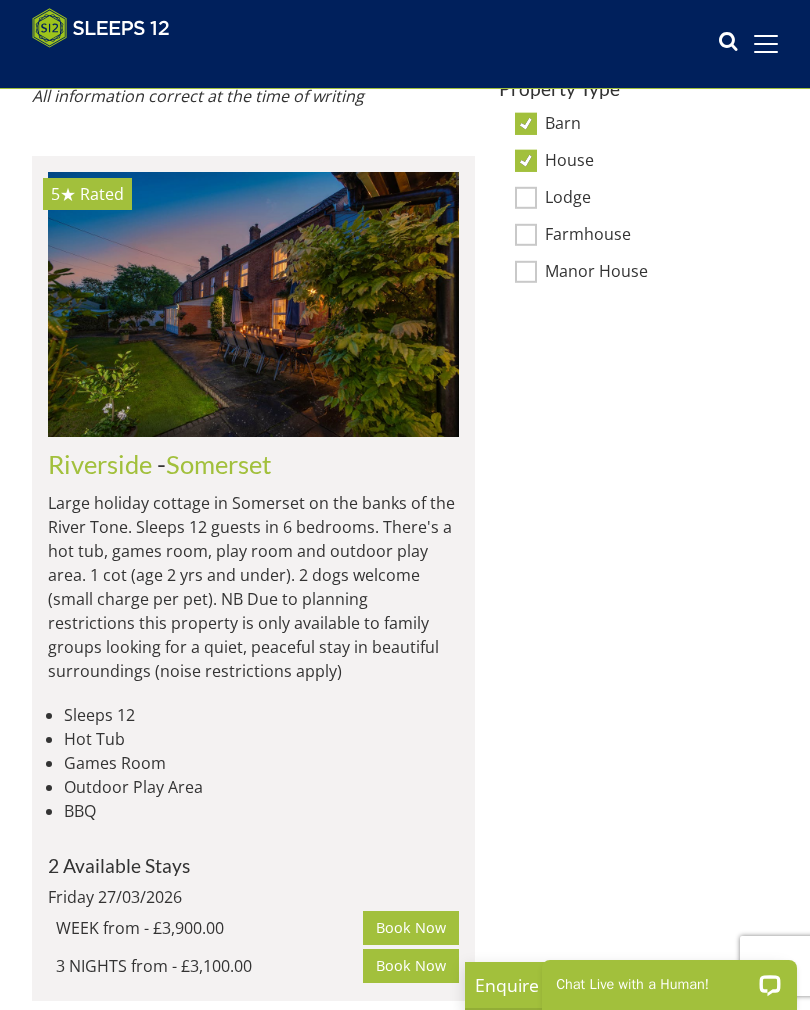 click on "BBQ" at bounding box center (261, 811) 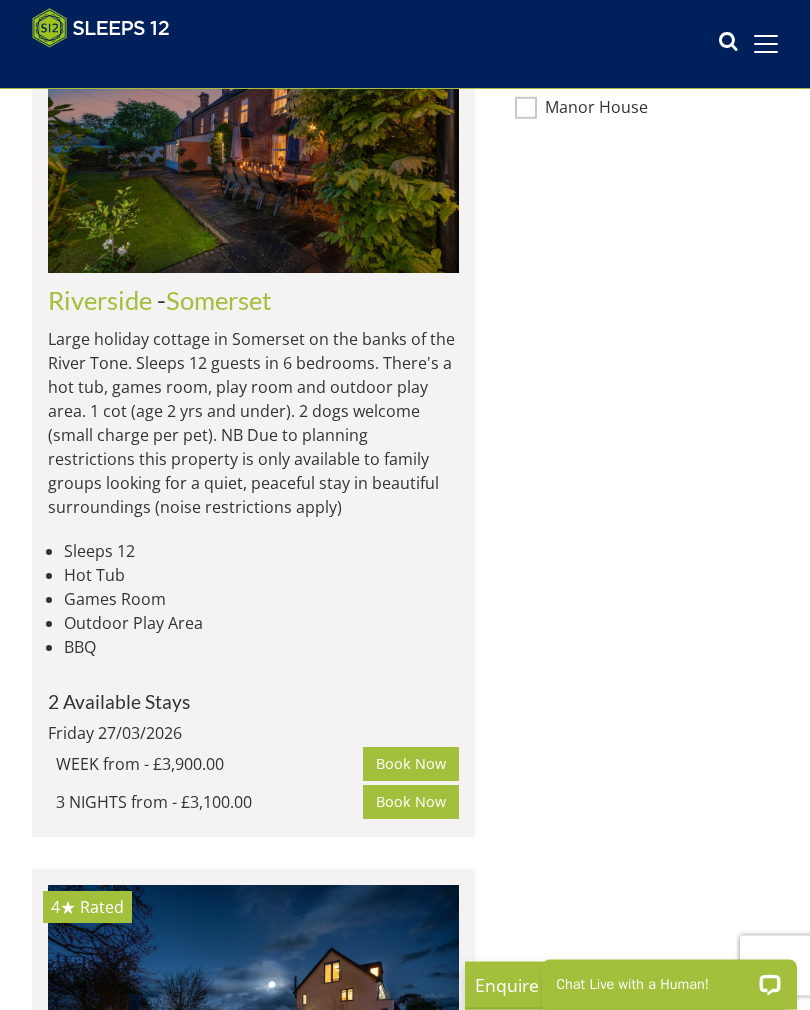scroll, scrollTop: 1622, scrollLeft: 0, axis: vertical 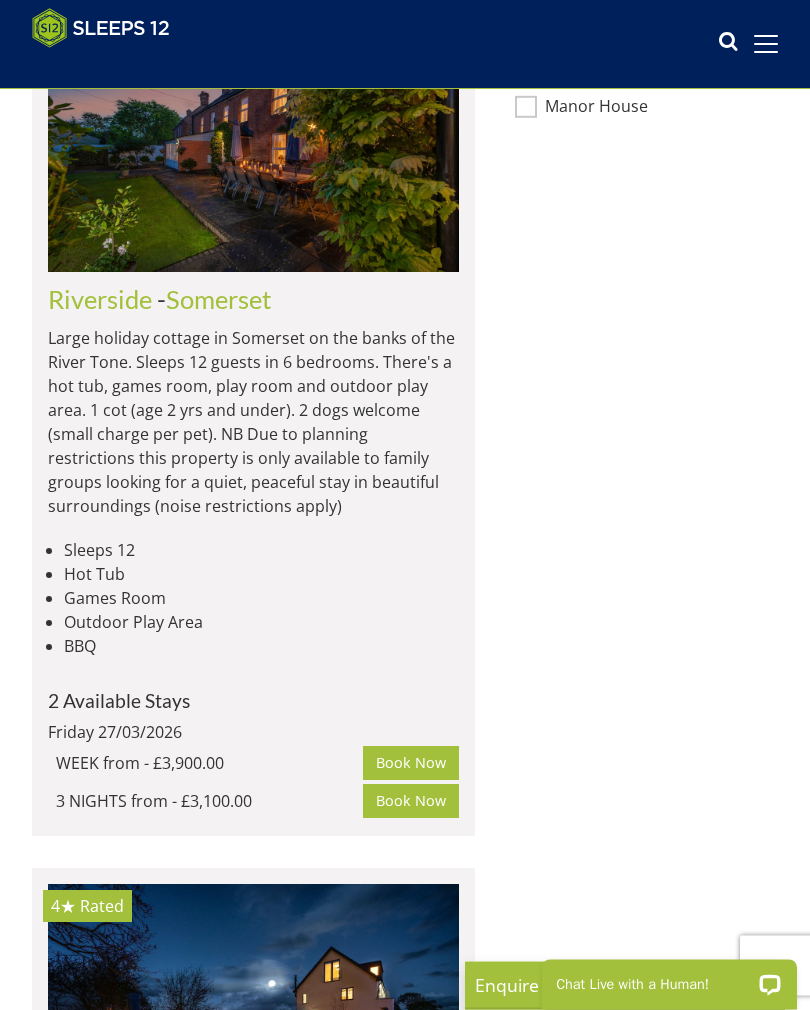 click on "Search
Search
1 Guest
2 Guests
3 Guests
4 Guests
5 Guests
6 Guests
7 Guests
8 Guests
9 Guests
10 Guests
11 Guests
12 Guests
13 Guests
14 Guests
15 Guests
16 Guests
17 Guests
18 Guests
19 Guests
20 Guests
21 Guests
22 Guests
23 Guests
24 Guests
25 Guests
26 Guests
27 Guests
28 Guests
29 Guests
30 Guests
31 Guests
32 Guests
33 Guests
34 Guests
35 Guests
36 Guests
37 Guests
38 Guests
39 Guests
40 Guests
41 Guests
42 Guests
43 Guests
44 Guests
45 Guests
46 Guests
47 Guests
48 Guests
49 Guests
50 Guests
Any number of bedrooms
3 Bedrooms
4 Bedrooms
5 Bedrooms
6 Bedrooms
7 Bedrooms
8 Bedrooms
9 Bedrooms
10 Bedrooms
11 Bedrooms
12 Bedrooms
13 Bedrooms
14 Bedrooms
15 Bedrooms
16 Bedrooms +/-" at bounding box center [630, 3497] 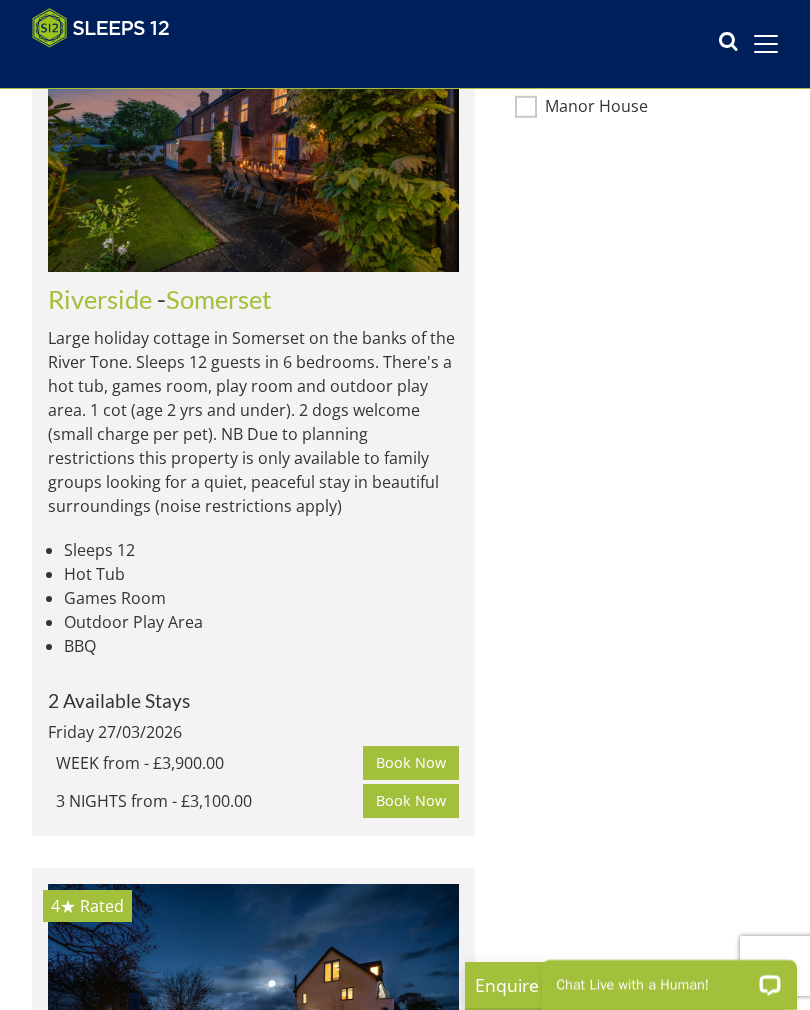 click on "2 Available Stays" at bounding box center (253, 700) 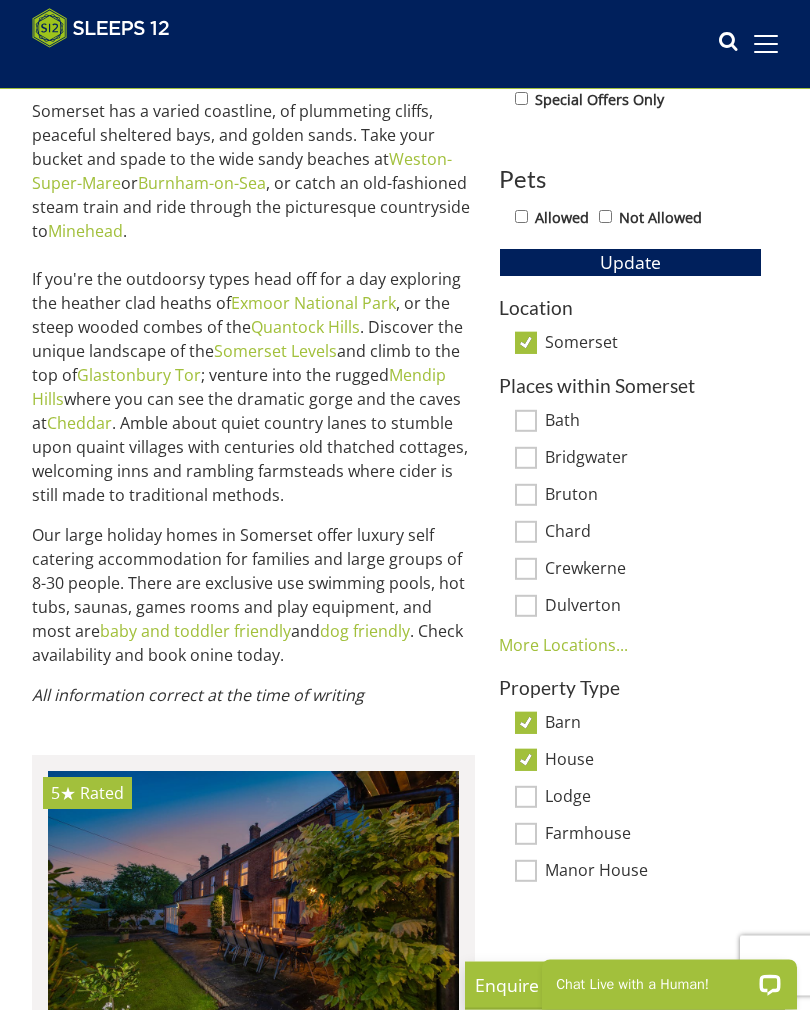 scroll, scrollTop: 859, scrollLeft: 0, axis: vertical 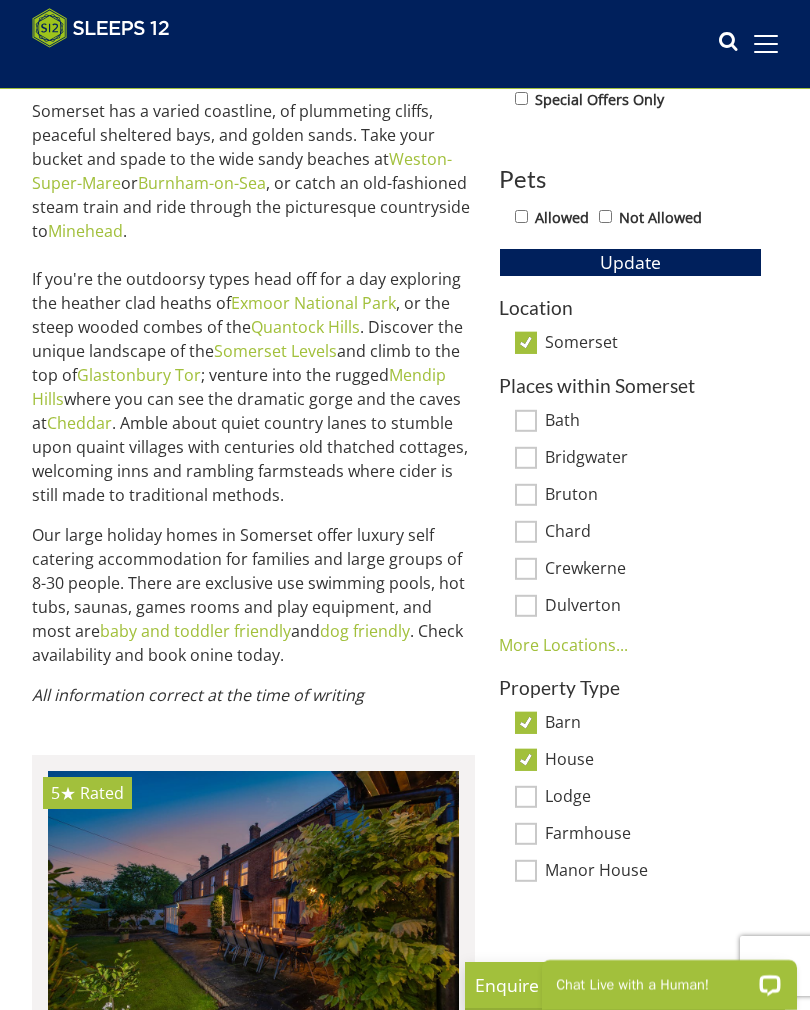 click on "Somerset" at bounding box center [653, 344] 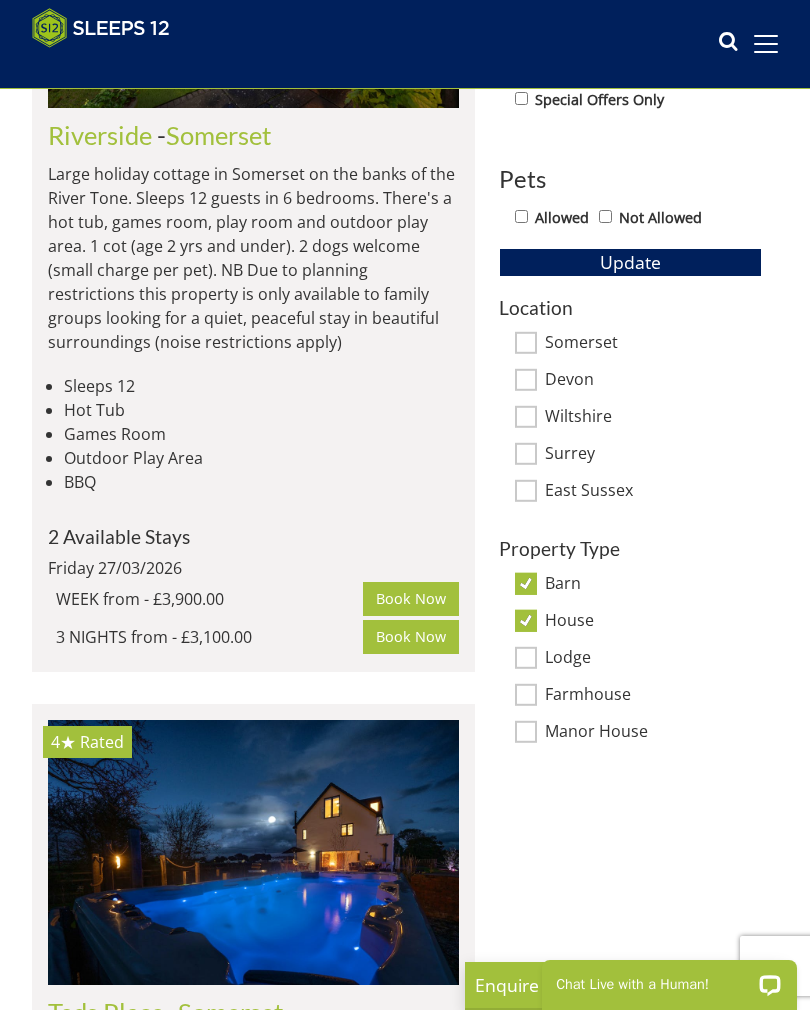 click on "Wiltshire" at bounding box center [526, 416] 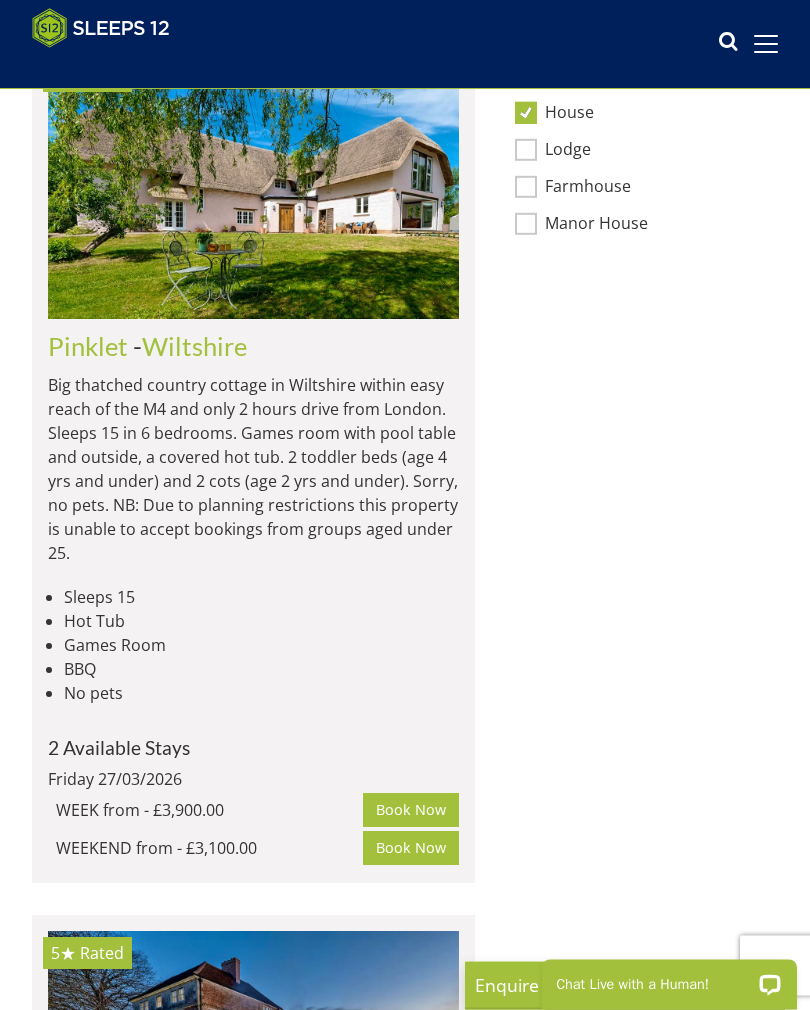 scroll, scrollTop: 1367, scrollLeft: 0, axis: vertical 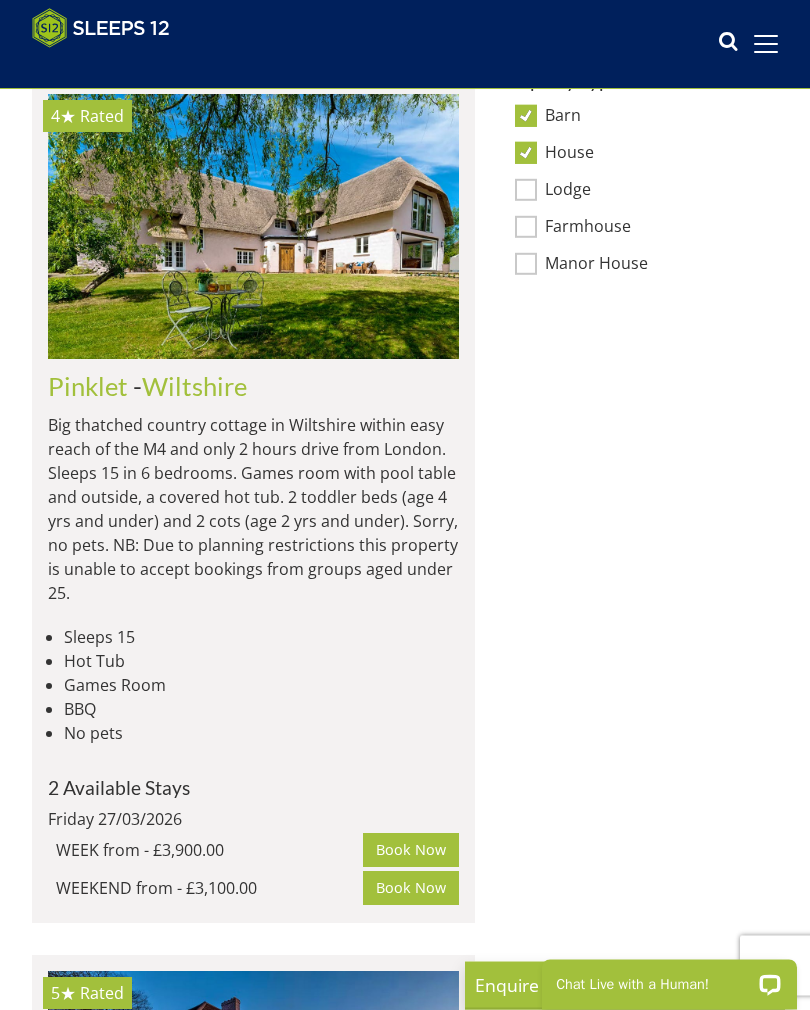 click on "Pinklet
-  [LAST]
Big thatched country cottage in [STATE] within easy reach of the M4 and only 2 hours drive from [CITY]. Sleeps 15 in 6 bedrooms. Games room with pool table and outside, a covered hot tub. 2 toddler beds (age 4 yrs and under) and 2 cots (age 2 yrs and under). Sorry, no pets.
NB: Due to planning restrictions this property is unable to accept bookings from groups aged under 25.
Sleeps 15
Hot Tub
Games Room
BBQ
No pets
2 Available Stays
Friday 27/03/2026
WEEK from - £3,900.00
Book Now
WEEKEND from - £3,100.00
Book Now" at bounding box center (253, 640) 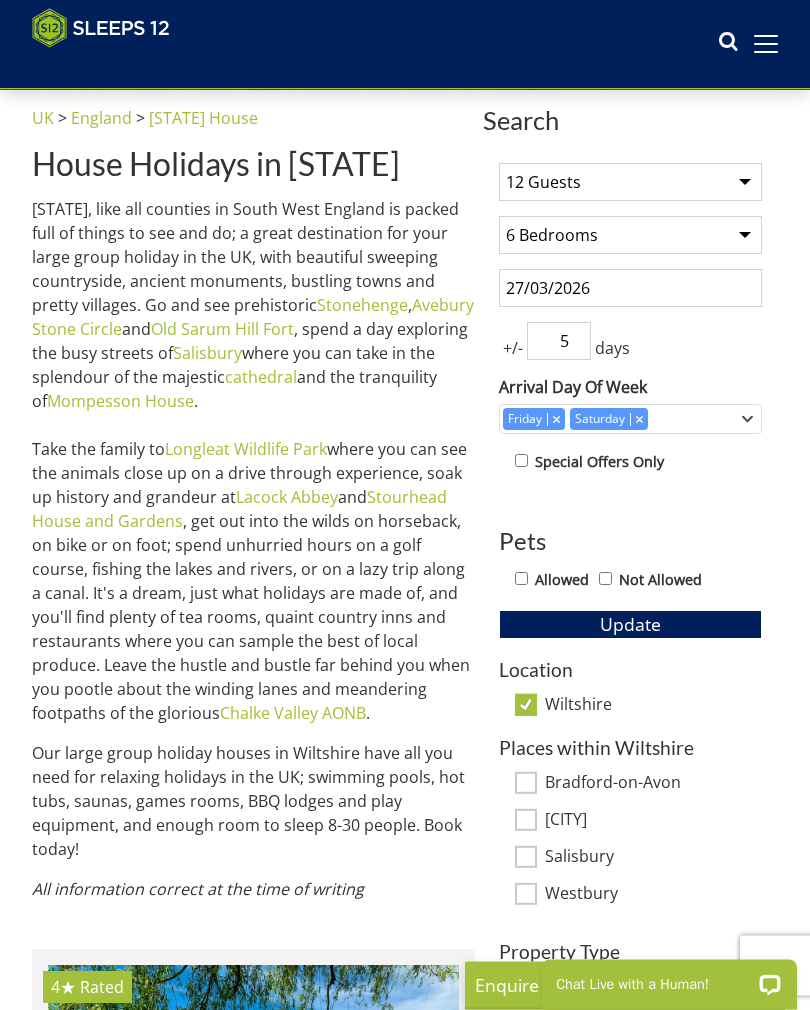 scroll, scrollTop: 497, scrollLeft: 0, axis: vertical 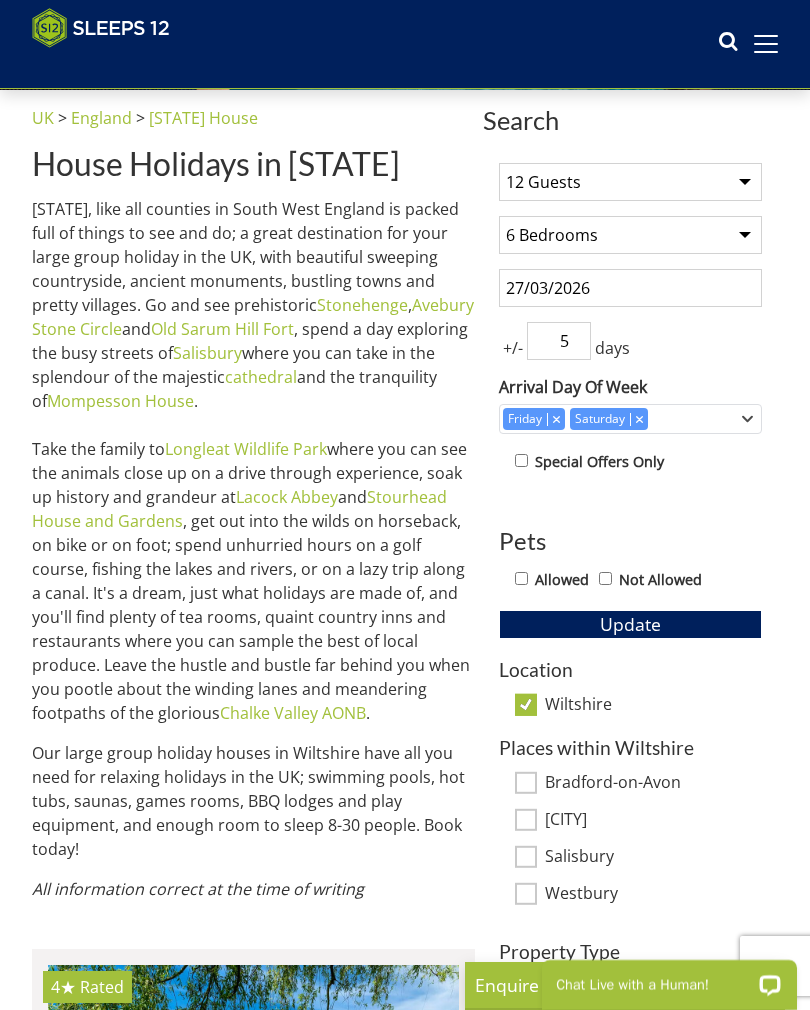 click on "[STATE], like all counties in South West England is packed full of things to see and do; a great destination for your large group holiday in the UK, with beautiful sweeping countryside, ancient monuments, bustling towns and pretty villages. Go and see prehistoric  [BUSINESS_NAME] ,  [BUSINESS_NAME]  and  [BUSINESS_NAME] , spend a day exploring the busy streets of  [CITY]  where you can take in the splendour of the majestic  cathedral  and the tranquility of  [BUSINESS_NAME] .
Take the family to  [BUSINESS_NAME]  where you can see the animals close up on a drive through experience, soak up history and grandeur at  [BUSINESS_NAME]  and  [BUSINESS_NAME]  [BUSINESS_NAME] ." at bounding box center (253, 461) 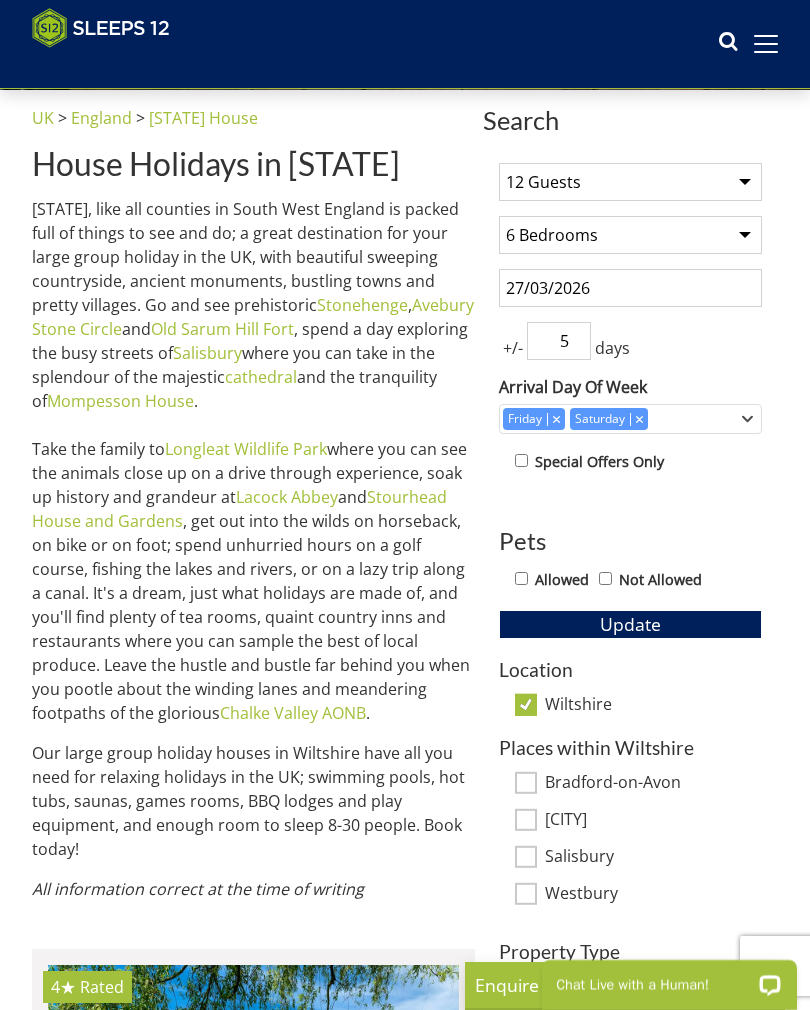 click on "[STATE], like all counties in South West England is packed full of things to see and do; a great destination for your large group holiday in the UK, with beautiful sweeping countryside, ancient monuments, bustling towns and pretty villages. Go and see prehistoric  [BUSINESS_NAME] ,  [BUSINESS_NAME]  and  [BUSINESS_NAME] , spend a day exploring the busy streets of  [CITY]  where you can take in the splendour of the majestic  cathedral  and the tranquility of  [BUSINESS_NAME] .
Take the family to  [BUSINESS_NAME]  where you can see the animals close up on a drive through experience, soak up history and grandeur at  [BUSINESS_NAME]  and  [BUSINESS_NAME]  [BUSINESS_NAME] ." at bounding box center [253, 461] 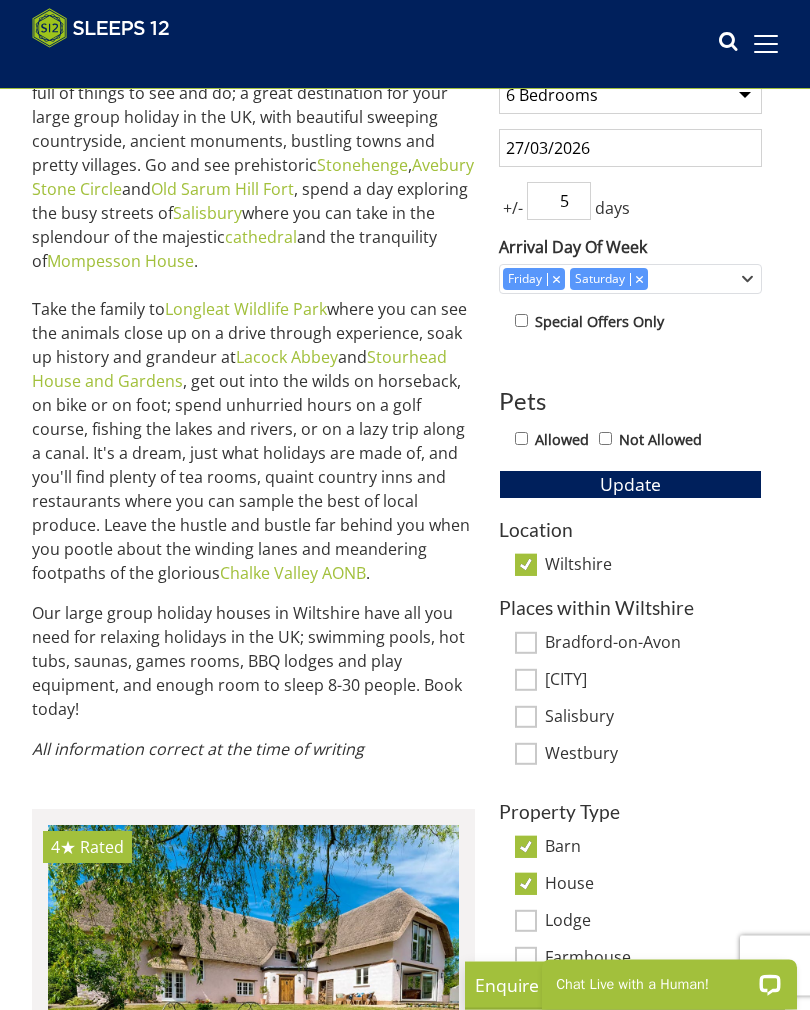 scroll, scrollTop: 637, scrollLeft: 0, axis: vertical 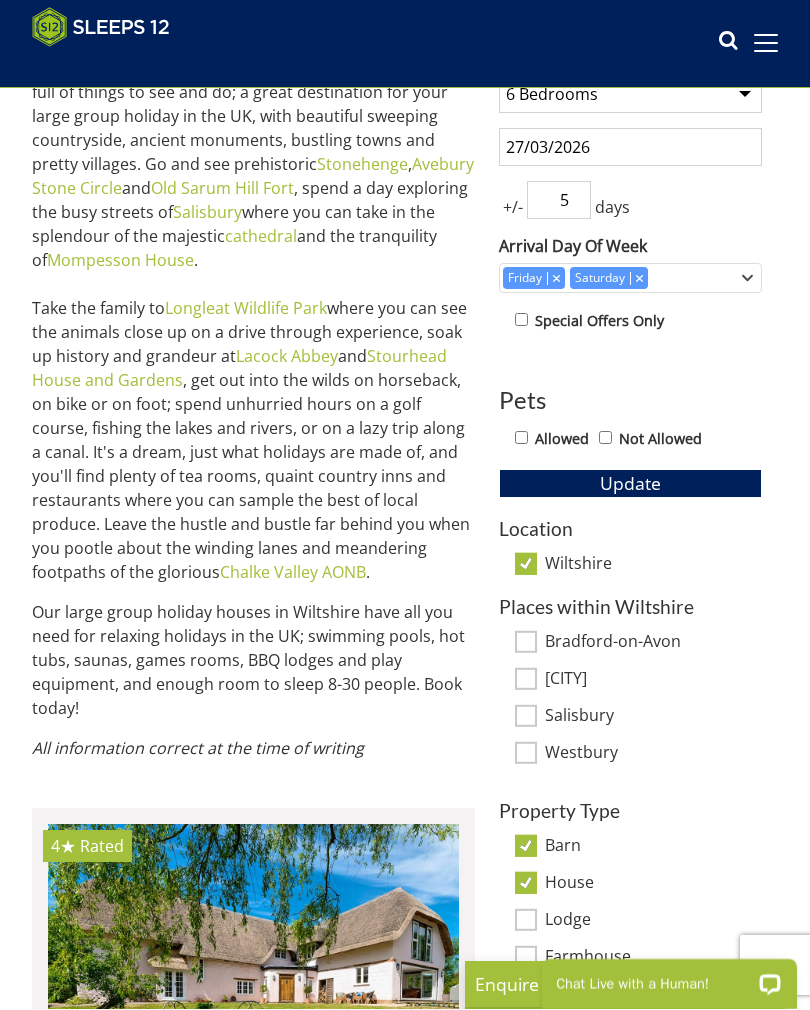 click on "Wiltshire" at bounding box center (526, 564) 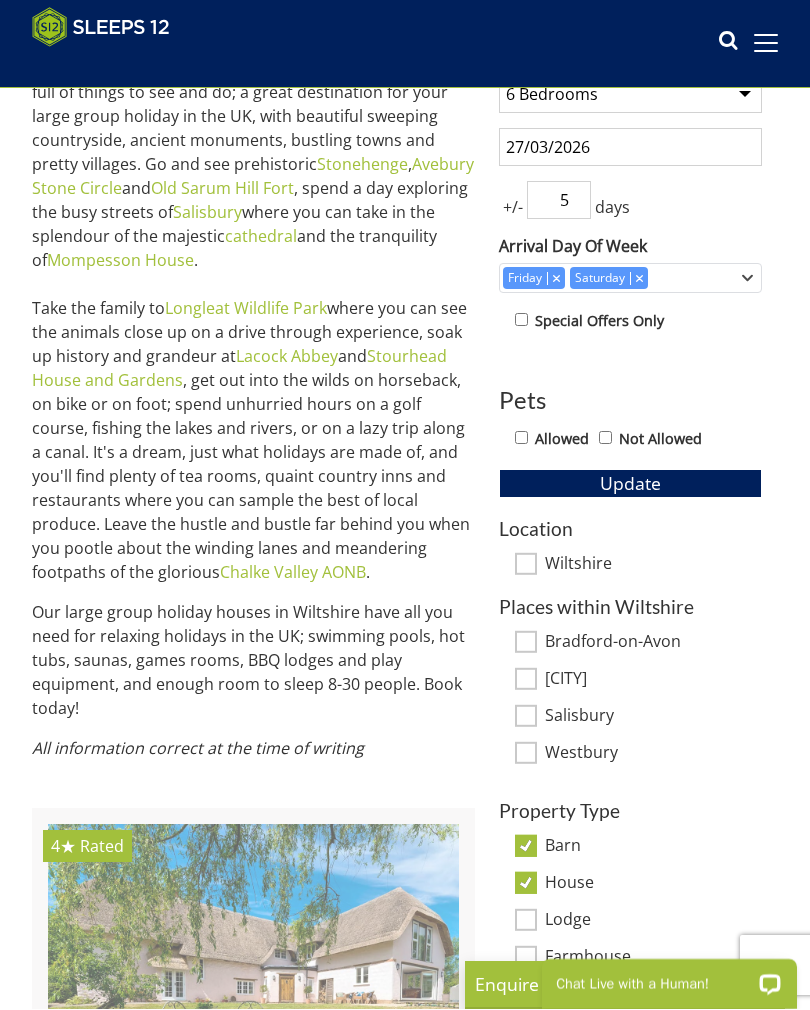 scroll, scrollTop: 638, scrollLeft: 0, axis: vertical 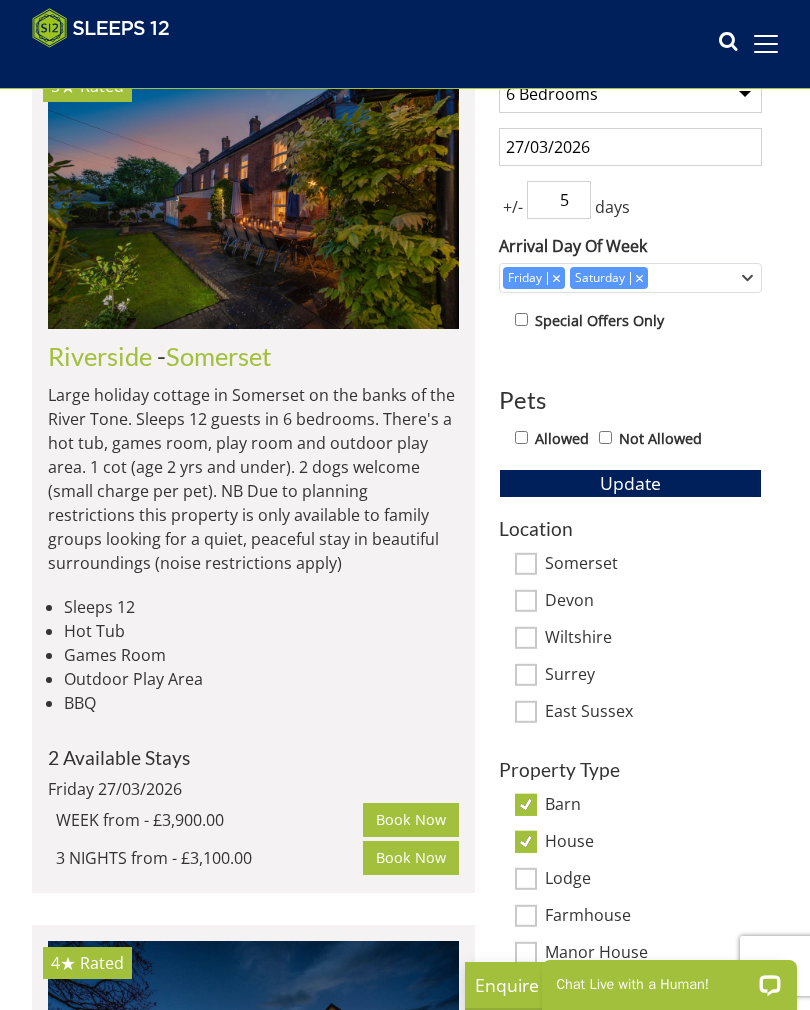 click on "Devon" at bounding box center [526, 600] 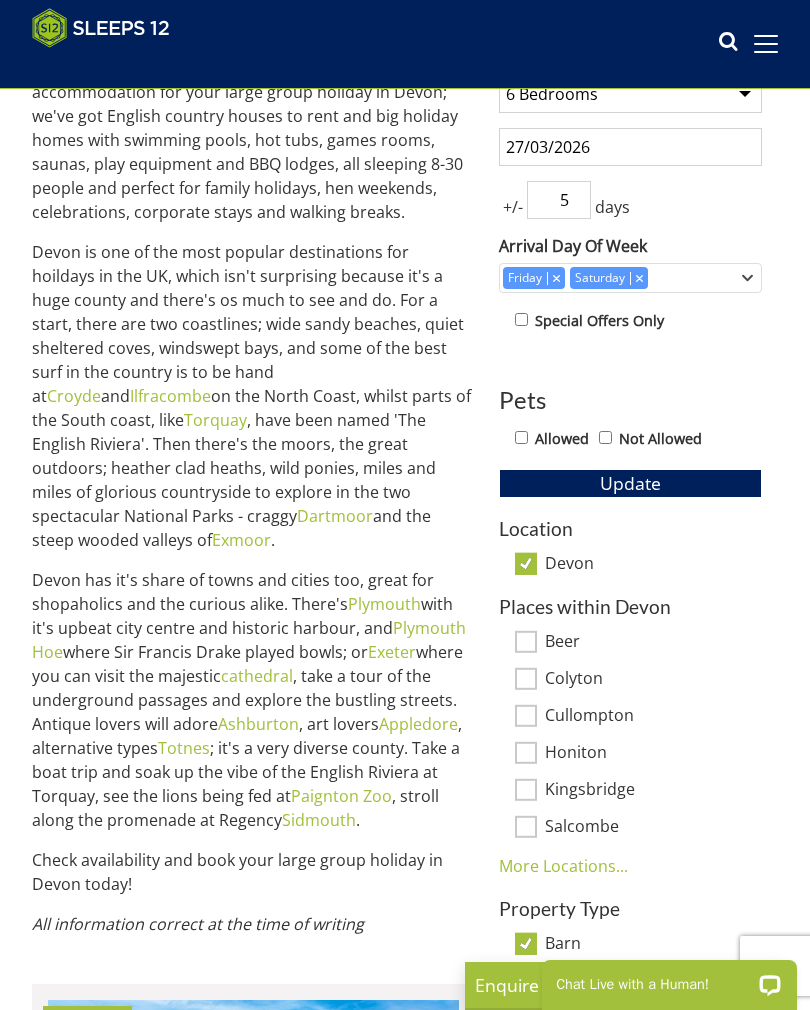 click on "Honiton" at bounding box center [653, 754] 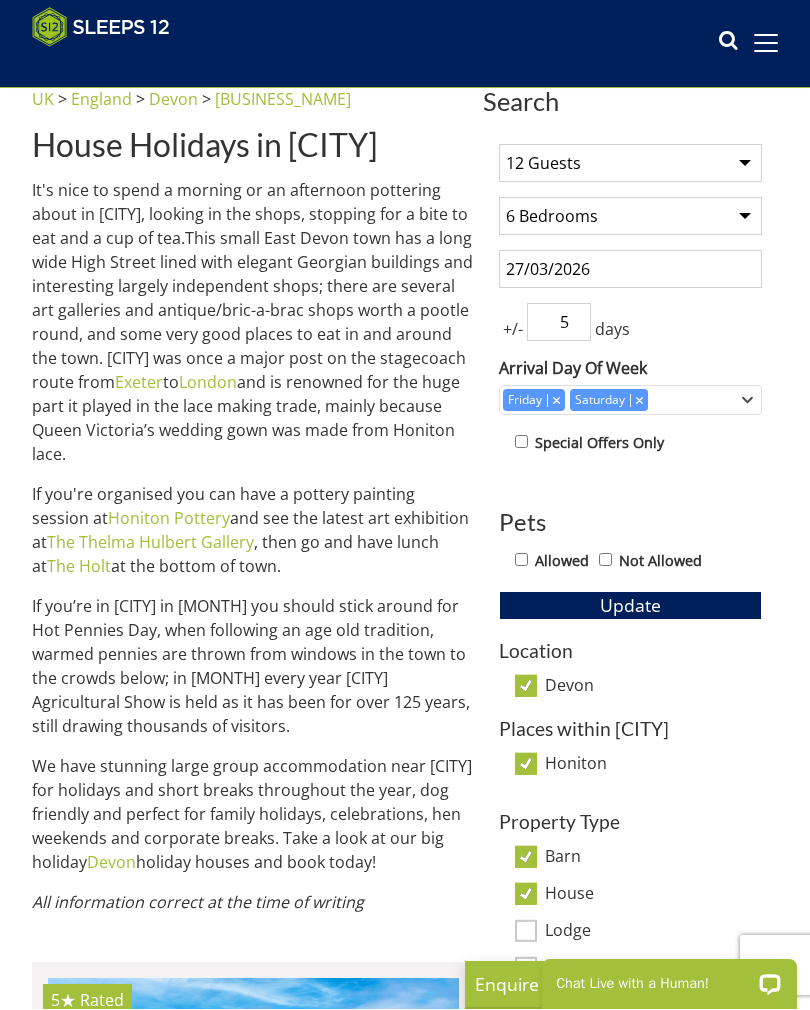 scroll, scrollTop: 516, scrollLeft: 0, axis: vertical 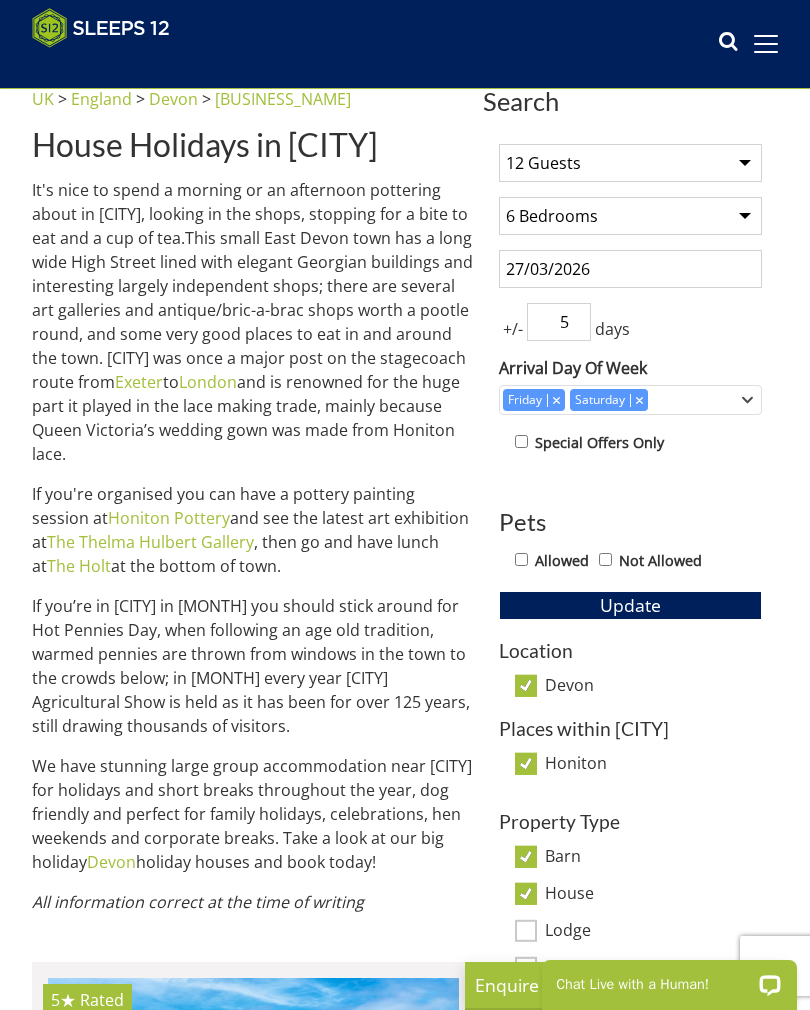 click on "Devon" at bounding box center (526, 685) 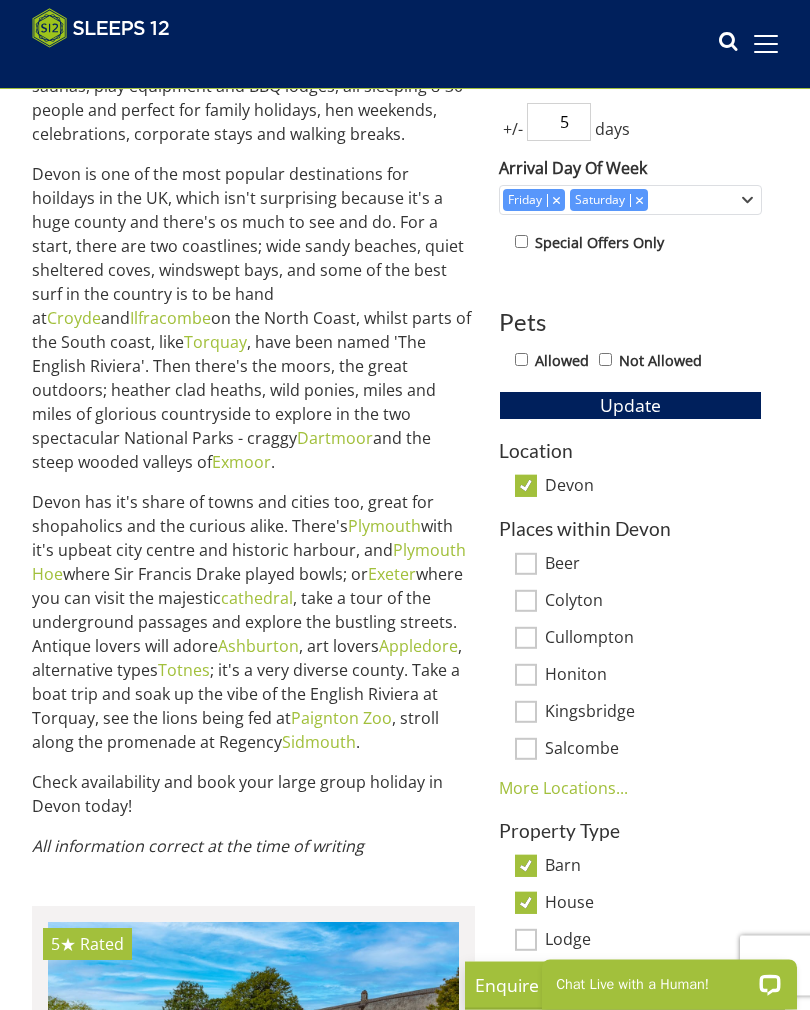 scroll, scrollTop: 716, scrollLeft: 0, axis: vertical 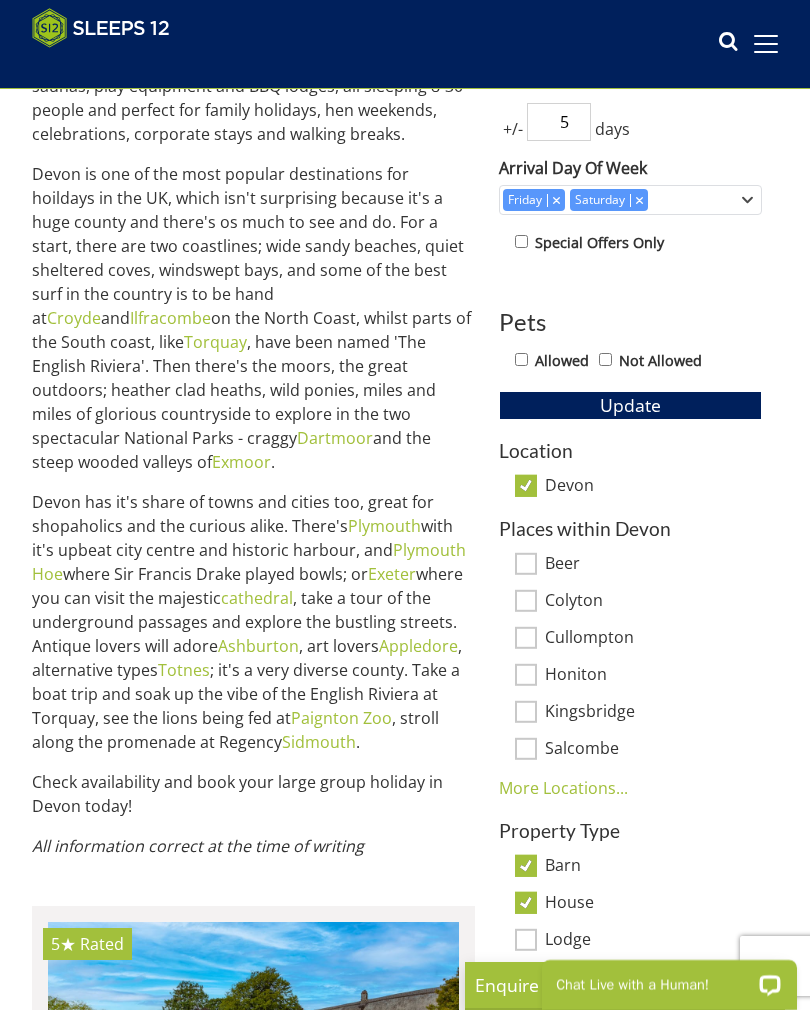 click on "Salcombe" at bounding box center [653, 750] 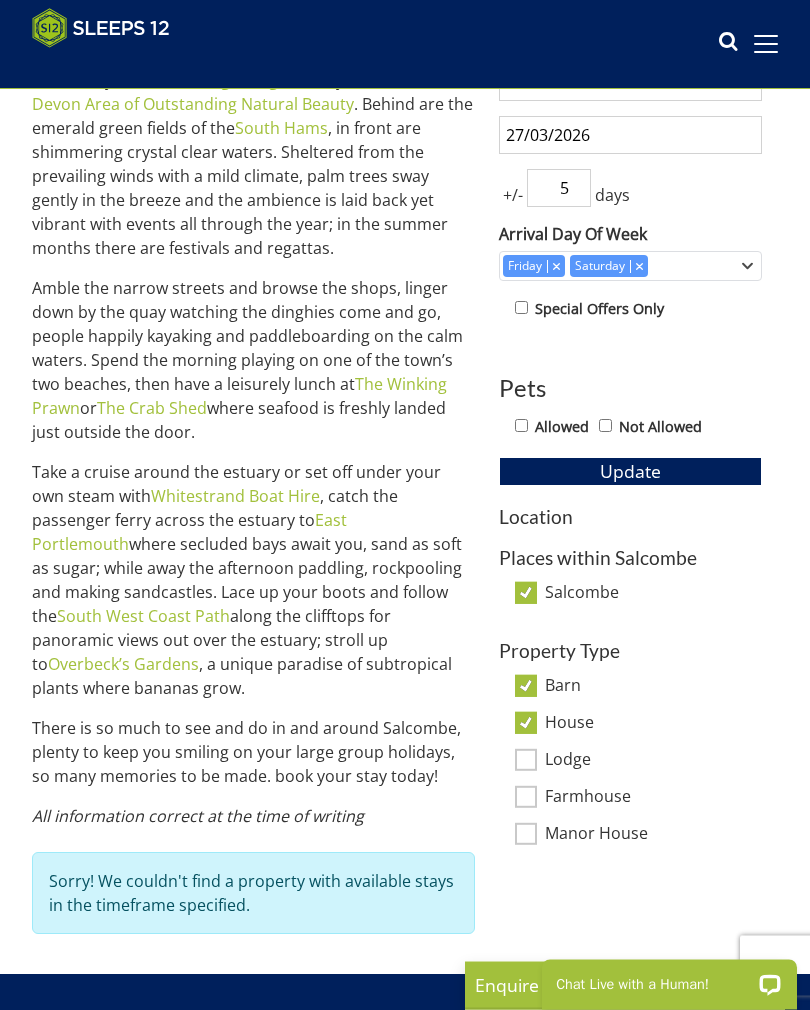 scroll, scrollTop: 648, scrollLeft: 0, axis: vertical 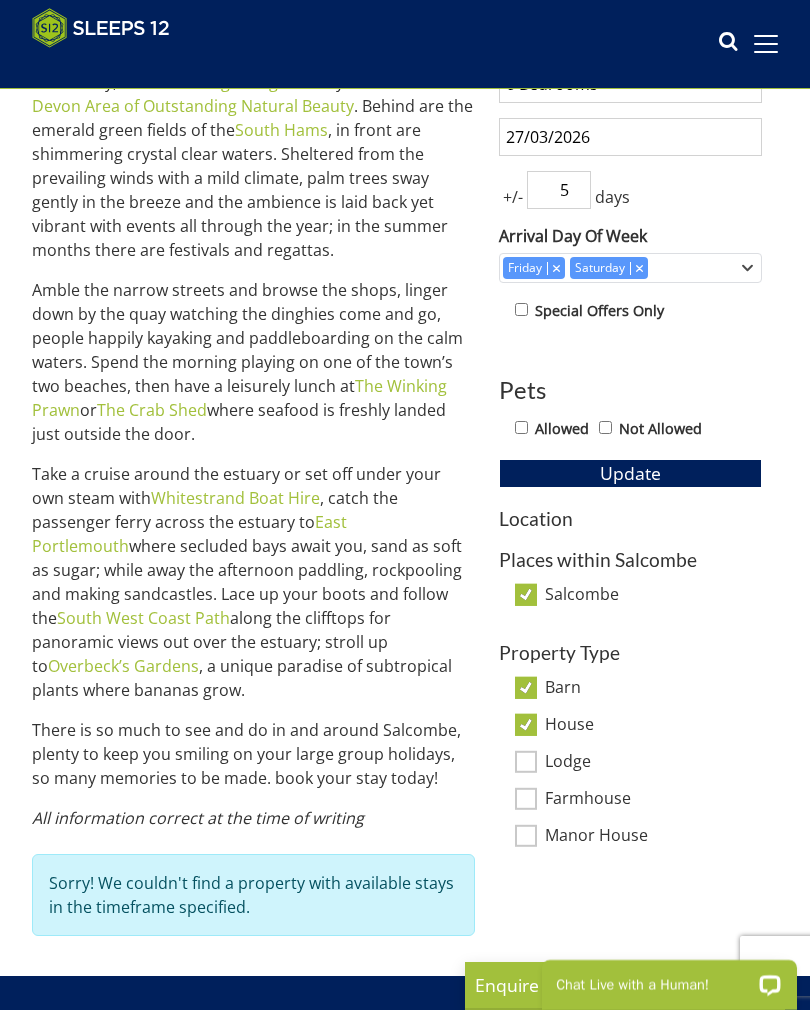 click on "Salcombe" at bounding box center [526, 595] 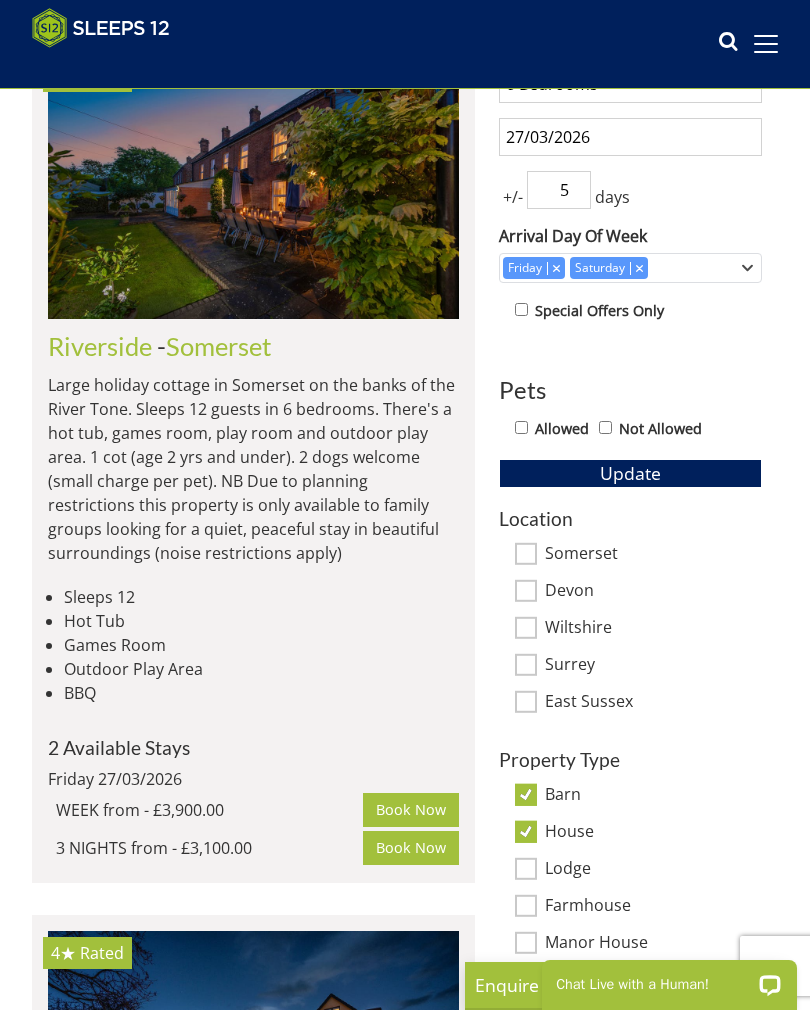 click on "Devon" at bounding box center [526, 590] 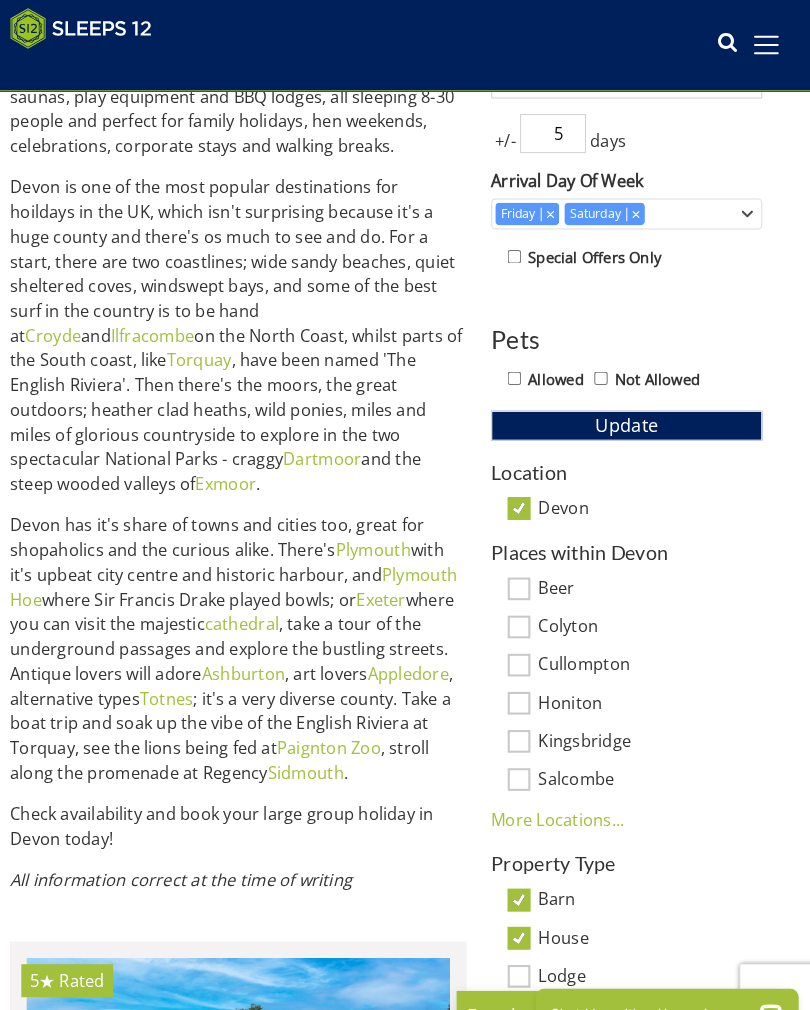 scroll, scrollTop: 715, scrollLeft: 0, axis: vertical 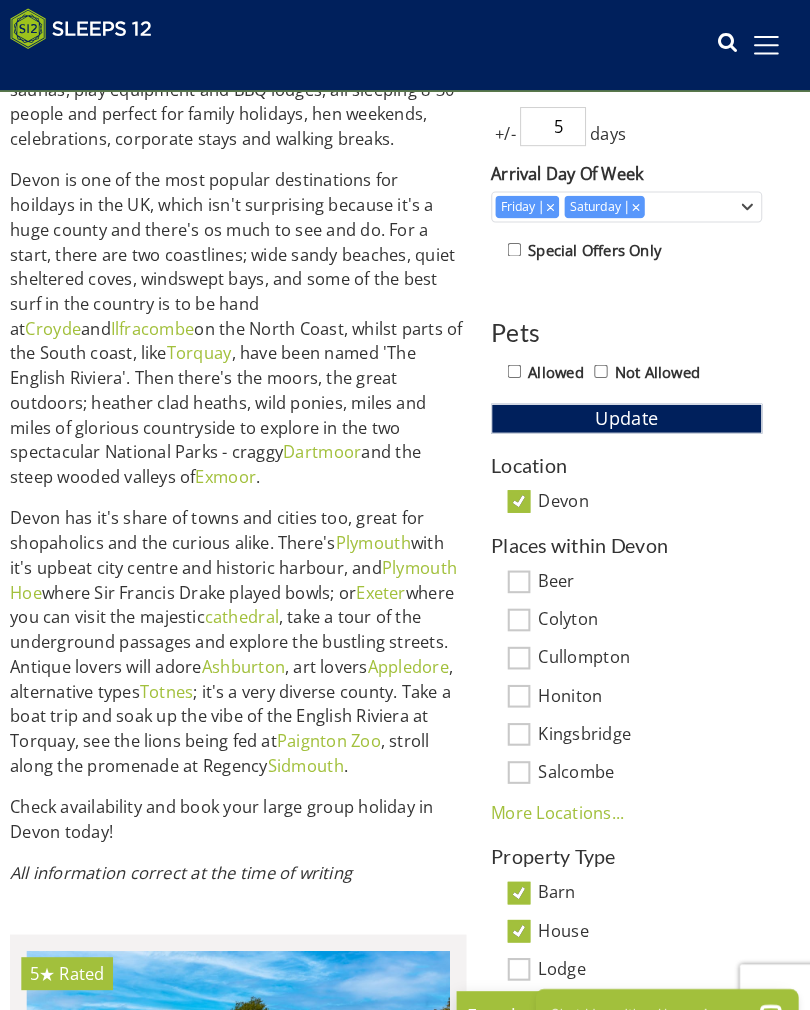 click on "Colyton" at bounding box center [653, 603] 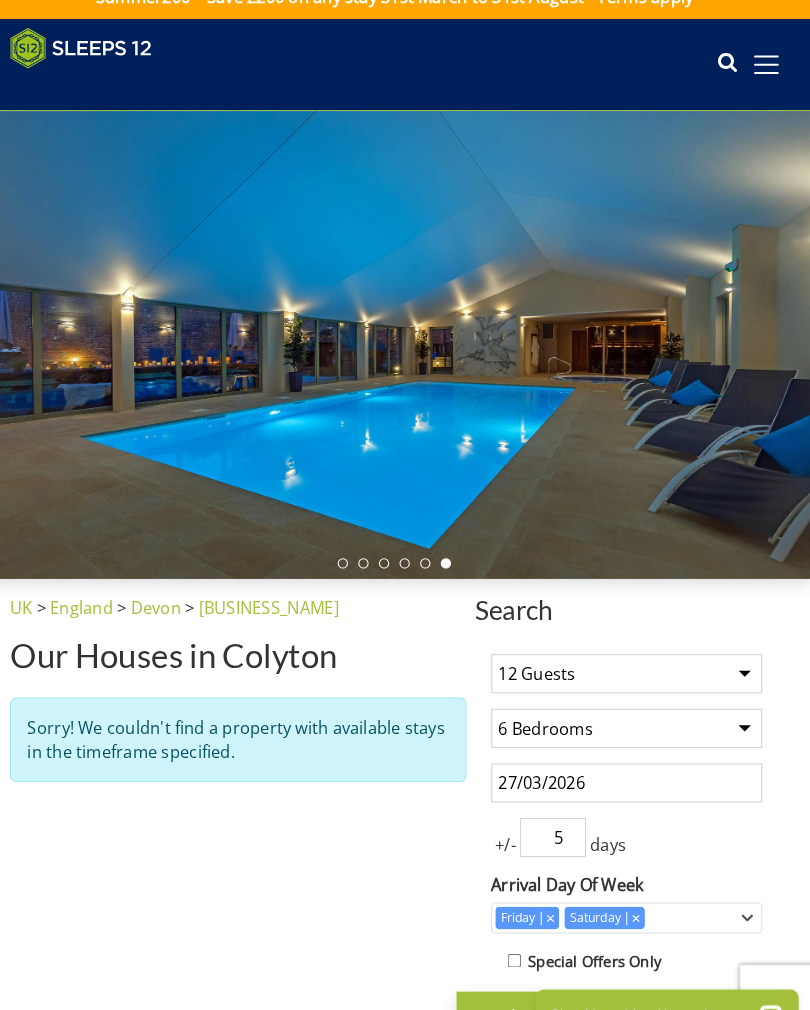 scroll, scrollTop: 0, scrollLeft: 0, axis: both 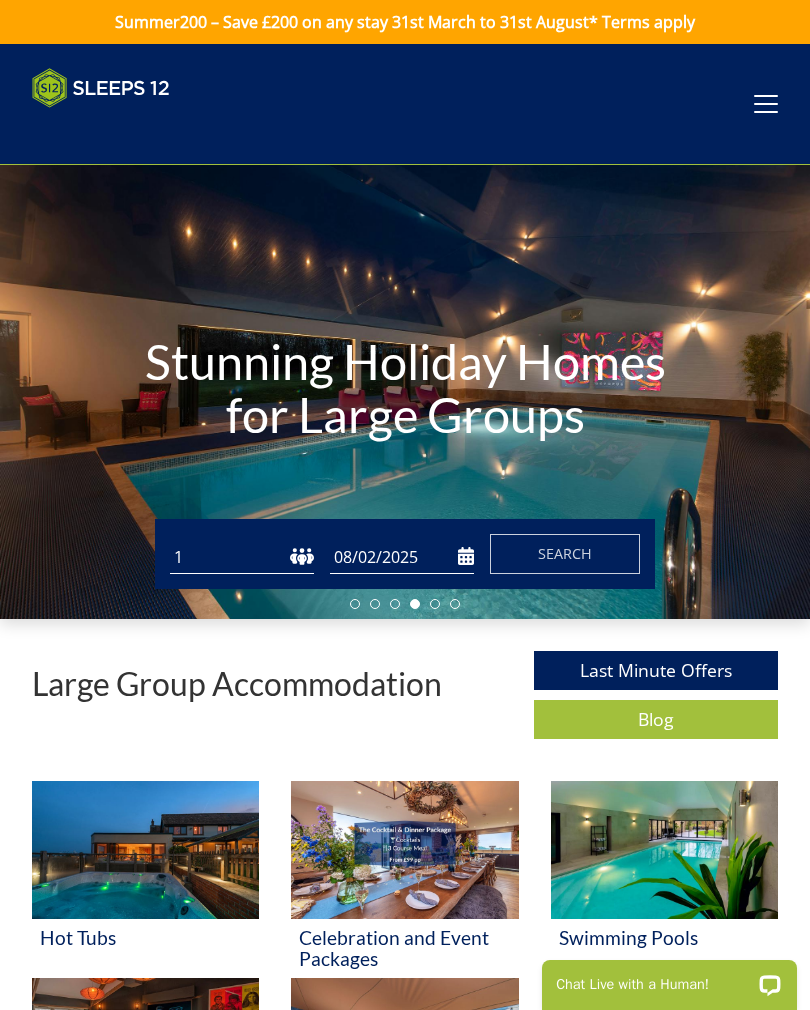 click at bounding box center (101, 88) 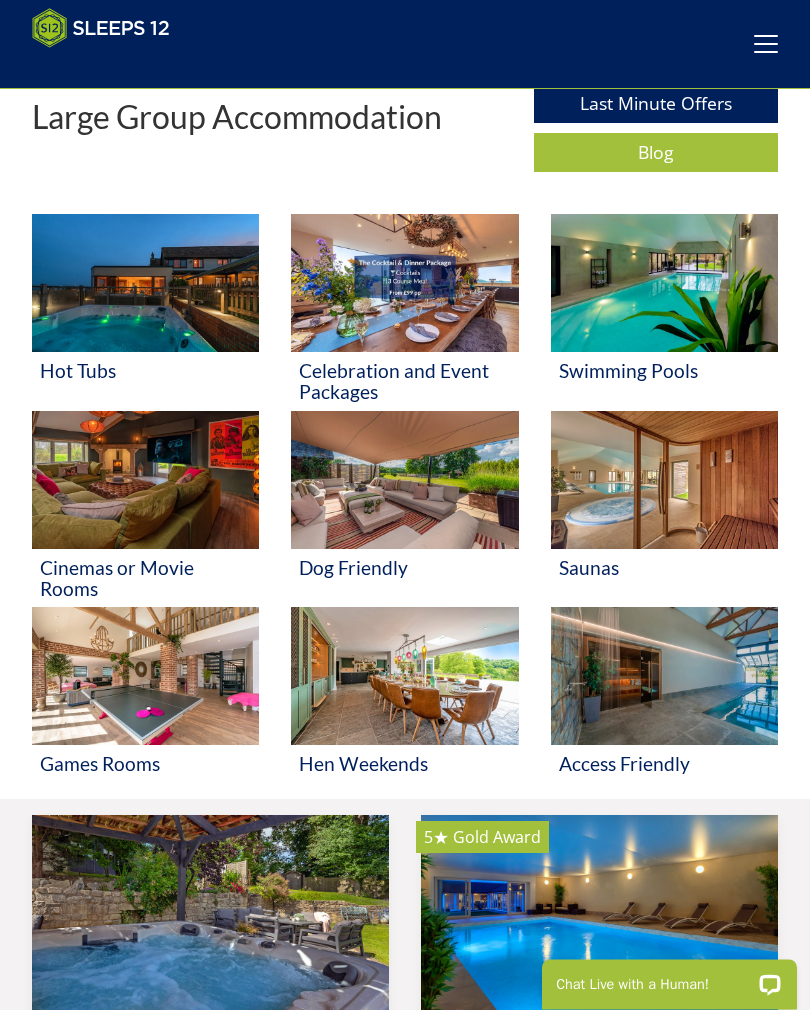 scroll, scrollTop: 535, scrollLeft: 0, axis: vertical 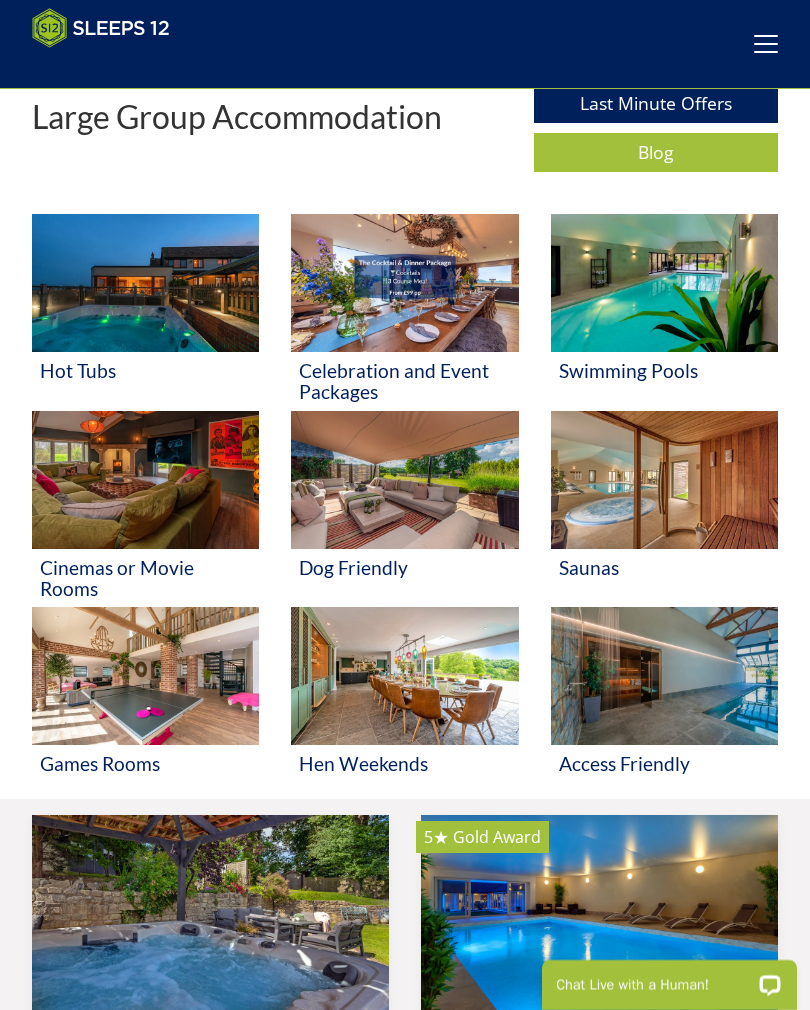 click at bounding box center (404, 676) 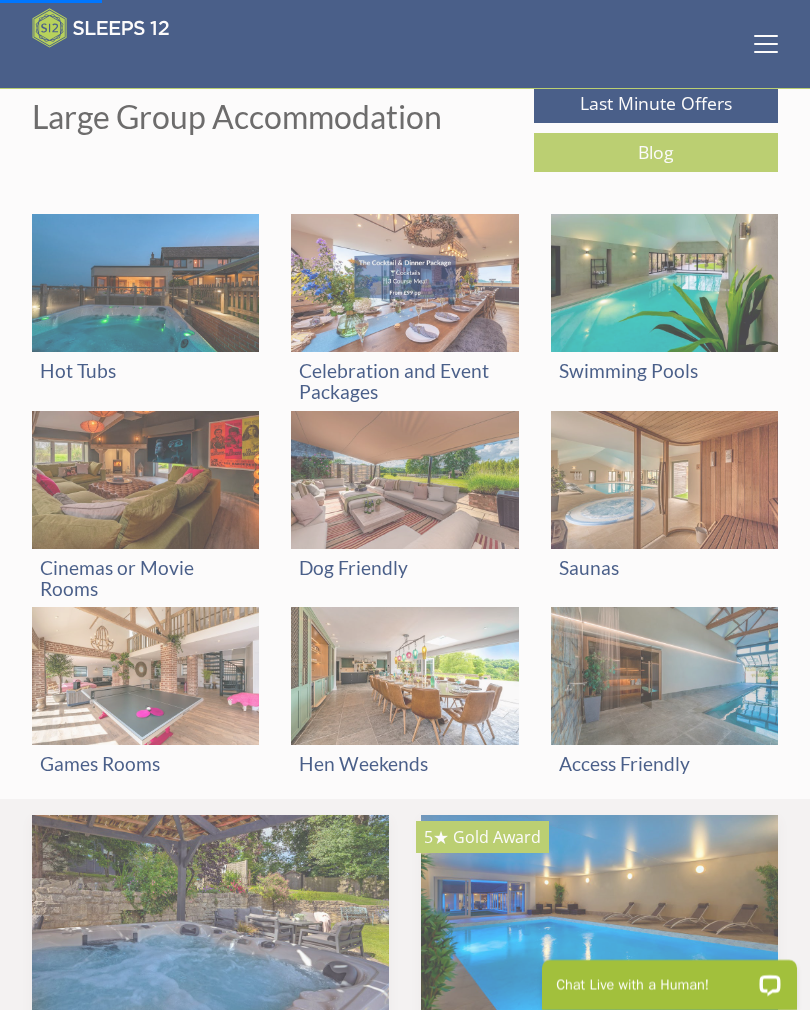 click at bounding box center (404, 676) 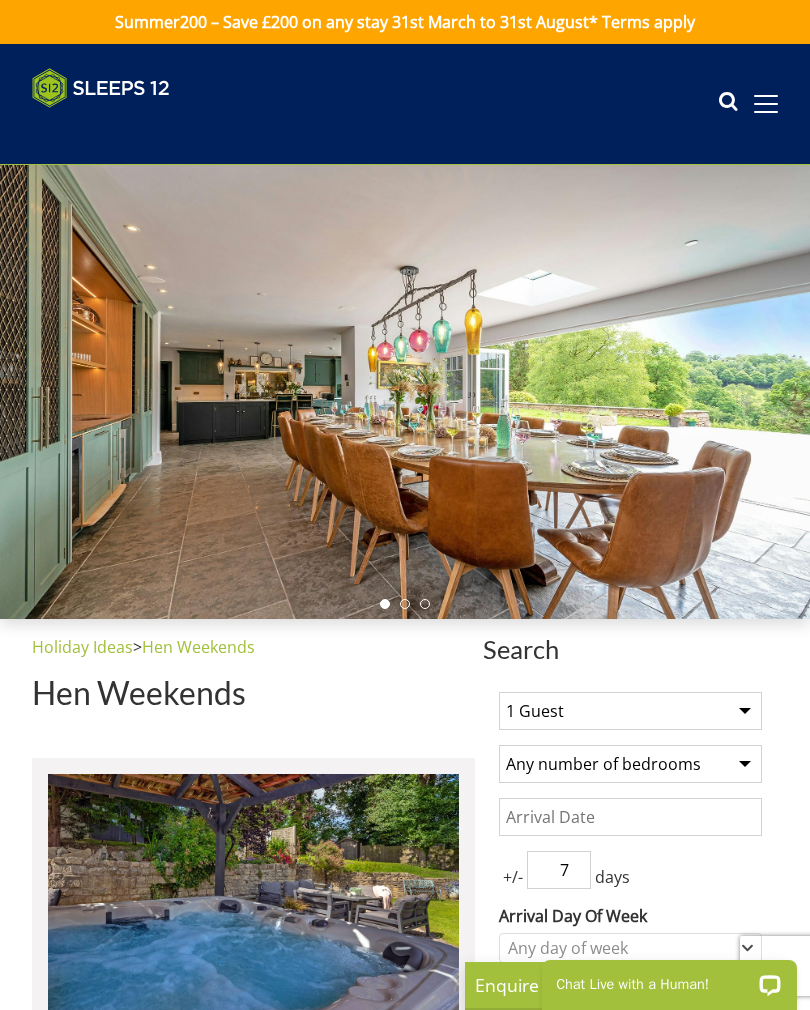 scroll, scrollTop: 0, scrollLeft: 0, axis: both 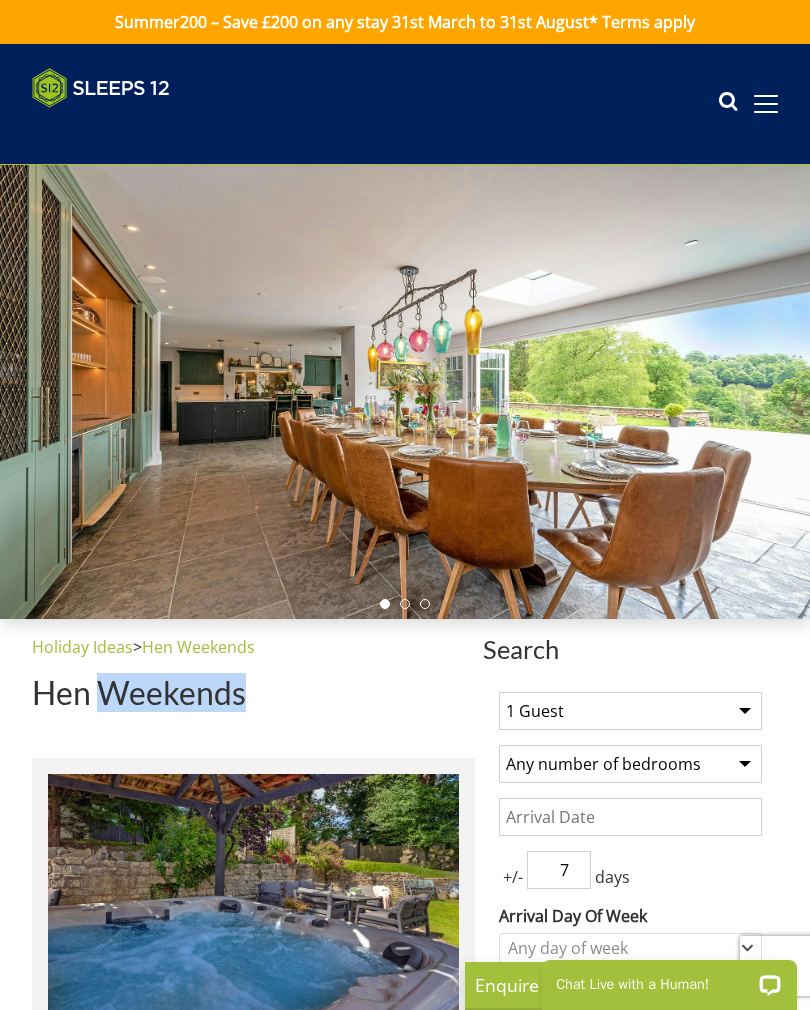 click on "Search
Search
1 Guest
2 Guests
3 Guests
4 Guests
5 Guests
6 Guests
7 Guests
8 Guests
9 Guests
10 Guests
11 Guests
12 Guests
13 Guests
14 Guests
15 Guests
16 Guests
17 Guests
18 Guests
19 Guests
20 Guests
21 Guests
22 Guests
23 Guests
24 Guests
25 Guests
26 Guests
27 Guests
28 Guests
29 Guests
30 Guests
31 Guests
32 Guests
33 Guests
34 Guests
35 Guests
36 Guests
37 Guests
38 Guests
39 Guests
40 Guests
41 Guests
42 Guests
43 Guests
44 Guests
45 Guests
46 Guests
47 Guests
48 Guests
49 Guests
50 Guests
Any number of bedrooms
3 Bedrooms
4 Bedrooms
5 Bedrooms
6 Bedrooms
7 Bedrooms
8 Bedrooms
9 Bedrooms
10 Bedrooms
11 Bedrooms
12 Bedrooms
13 Bedrooms
14 Bedrooms" at bounding box center [405, 4978] 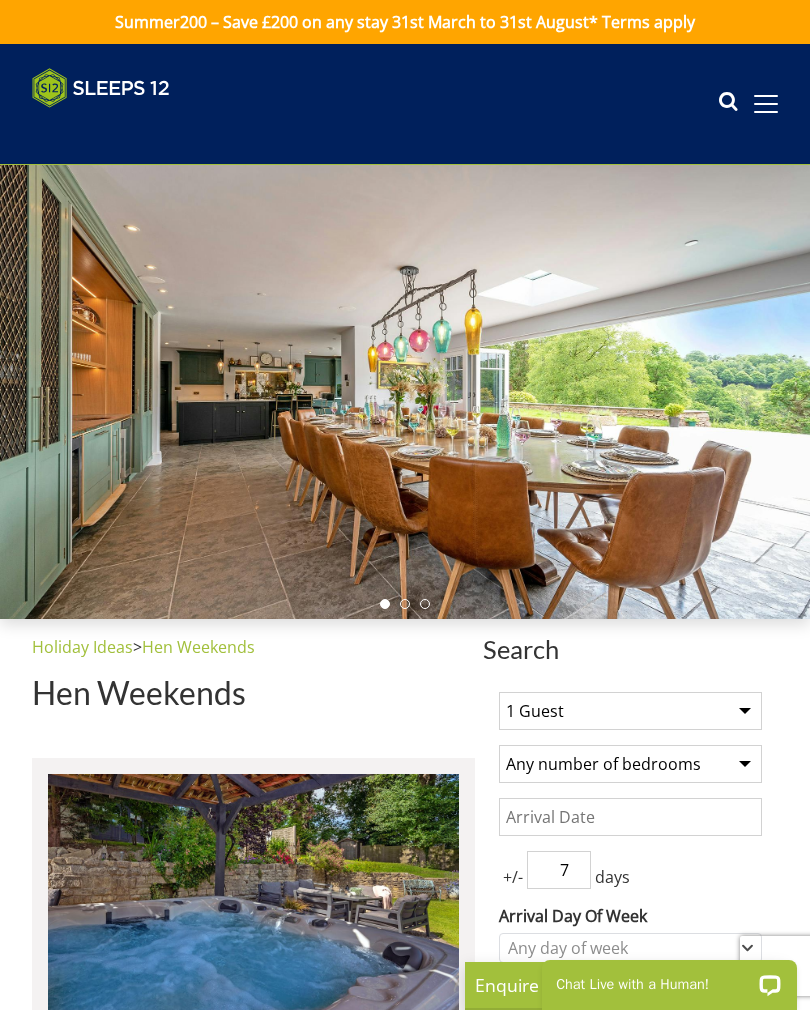 scroll, scrollTop: 0, scrollLeft: 0, axis: both 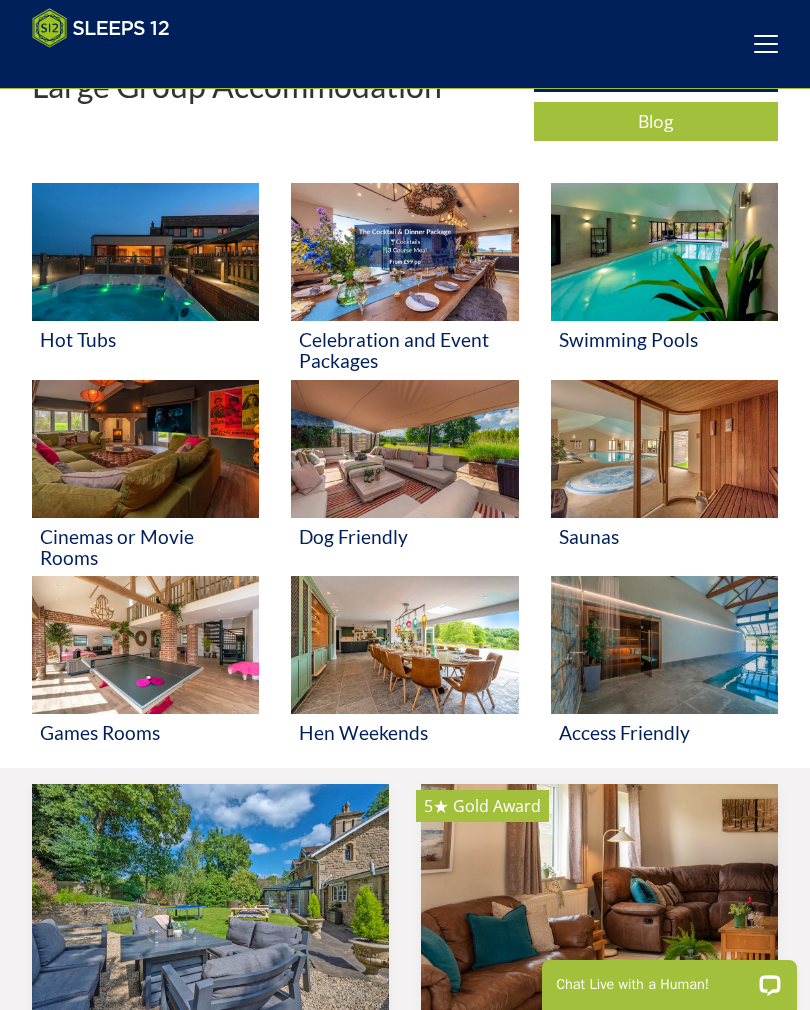 click at bounding box center [664, 252] 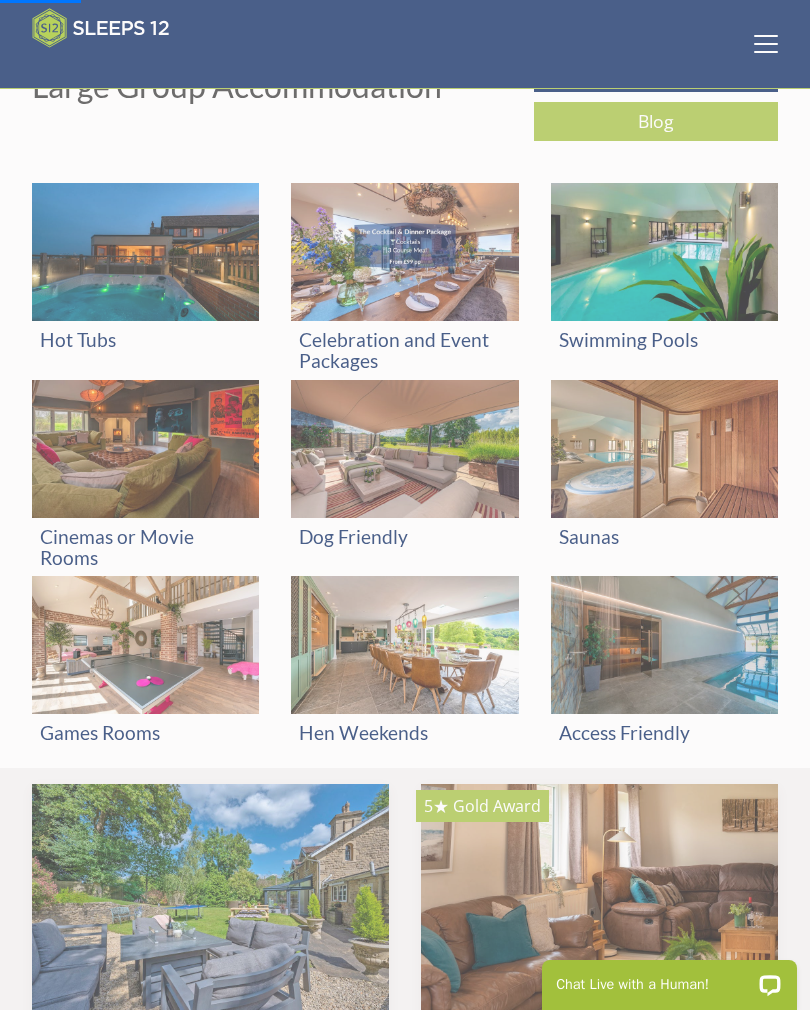 click at bounding box center (145, 645) 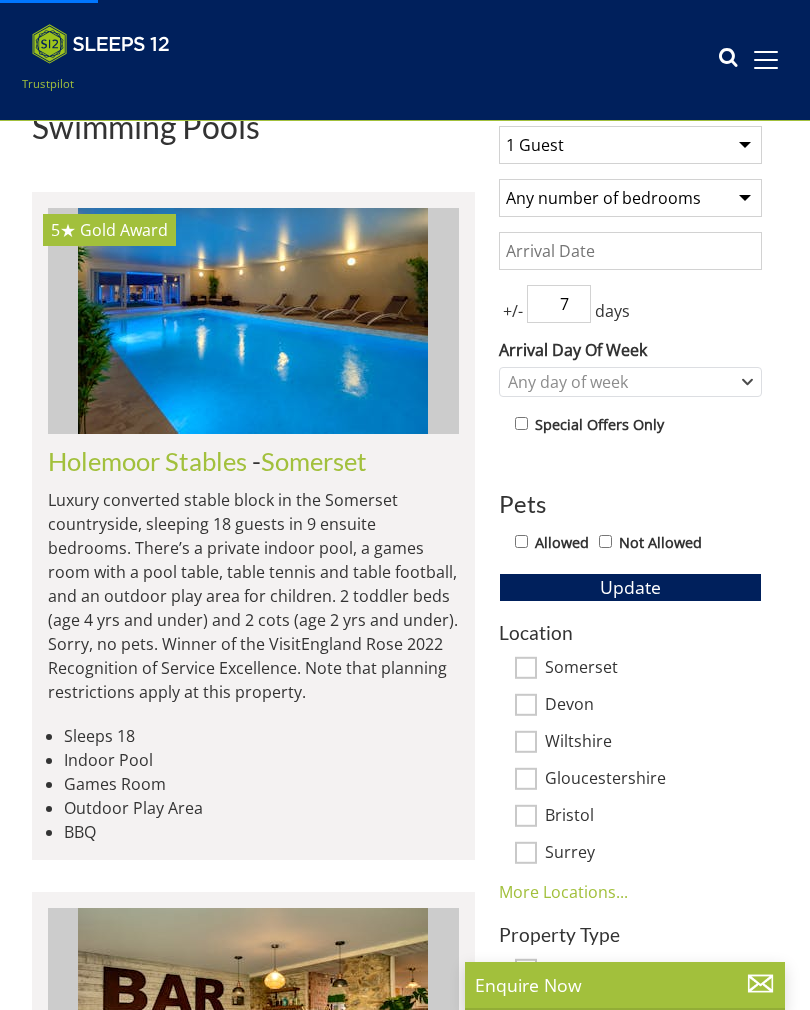 scroll, scrollTop: 0, scrollLeft: 0, axis: both 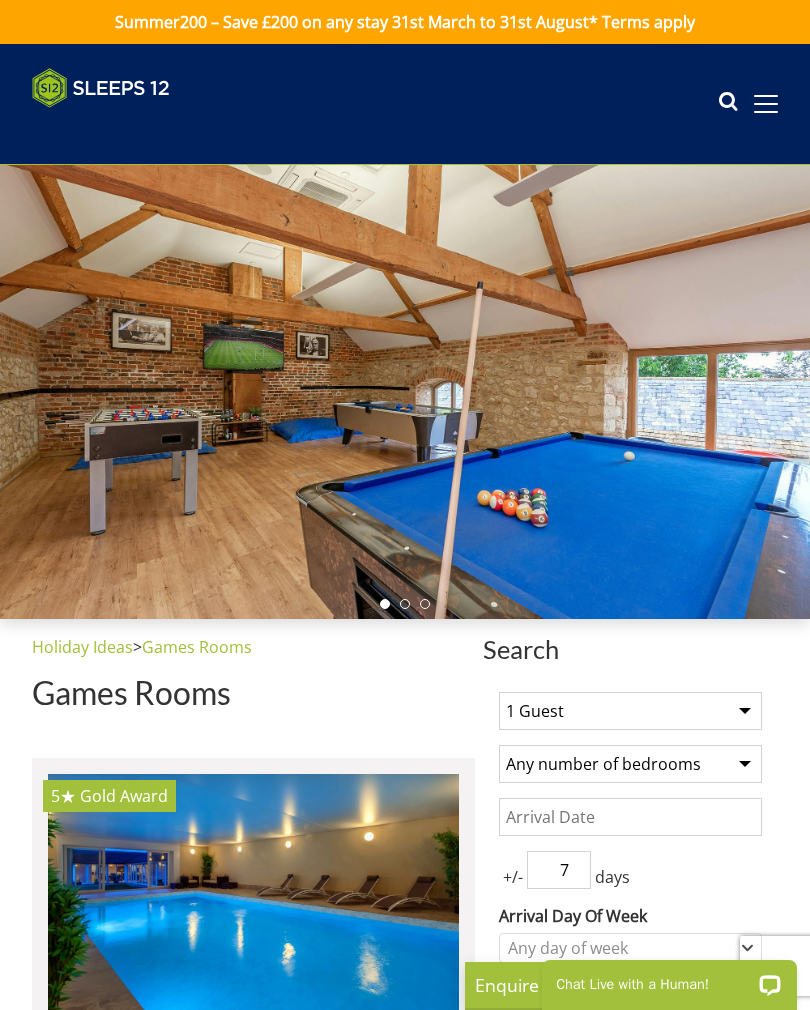 click on "1 Guest
2 Guests
3 Guests
4 Guests
5 Guests
6 Guests
7 Guests
8 Guests
9 Guests
10 Guests
11 Guests
12 Guests
13 Guests
14 Guests
15 Guests
16 Guests
17 Guests
18 Guests
19 Guests
20 Guests
21 Guests
22 Guests
23 Guests
24 Guests
25 Guests
26 Guests
27 Guests
28 Guests
29 Guests
30 Guests
31 Guests
32 Guests
33 Guests
34 Guests
35 Guests
36 Guests
37 Guests
38 Guests
39 Guests
40 Guests
41 Guests
42 Guests
43 Guests
44 Guests
45 Guests
46 Guests
47 Guests
48 Guests
49 Guests
50 Guests" at bounding box center [630, 711] 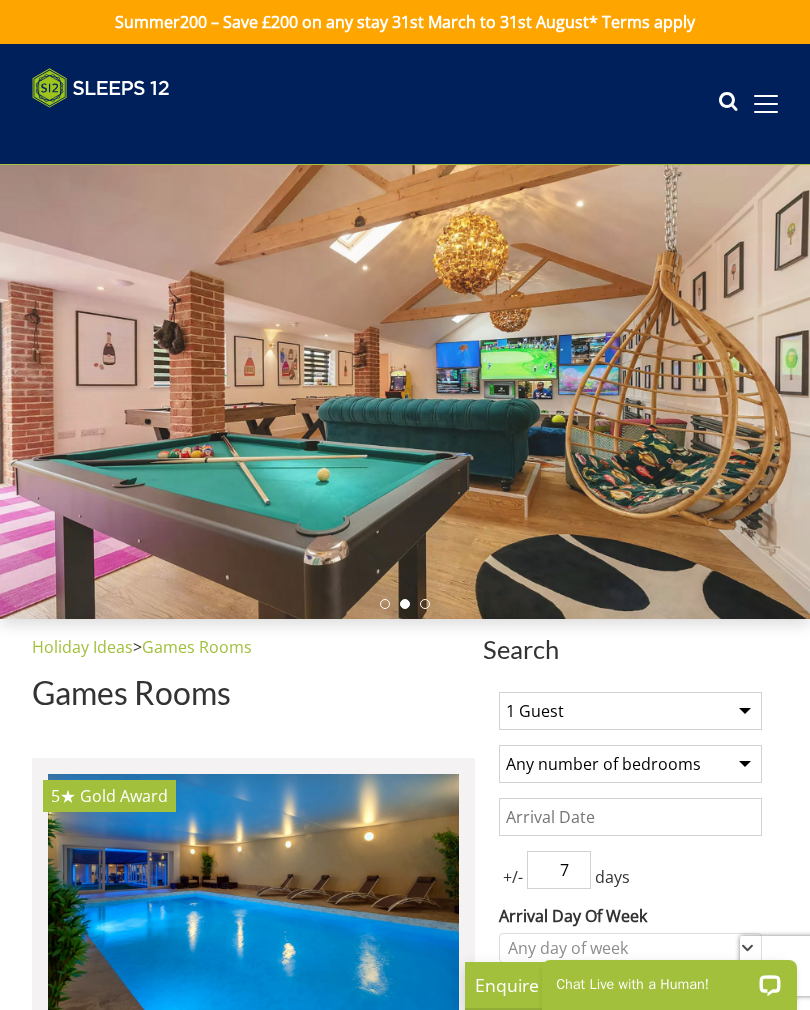 select on "12" 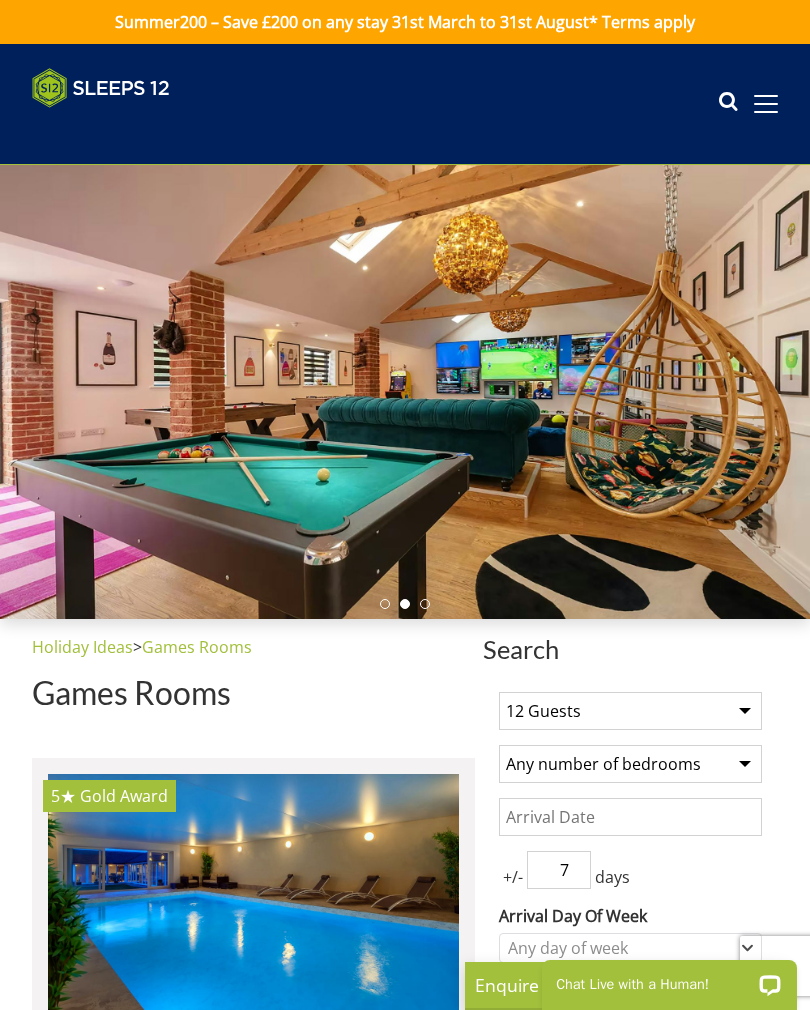 click on "Any number of bedrooms
3 Bedrooms
4 Bedrooms
5 Bedrooms
6 Bedrooms
7 Bedrooms
8 Bedrooms
9 Bedrooms
10 Bedrooms
11 Bedrooms
12 Bedrooms
13 Bedrooms
14 Bedrooms
15 Bedrooms
16 Bedrooms" at bounding box center [630, 764] 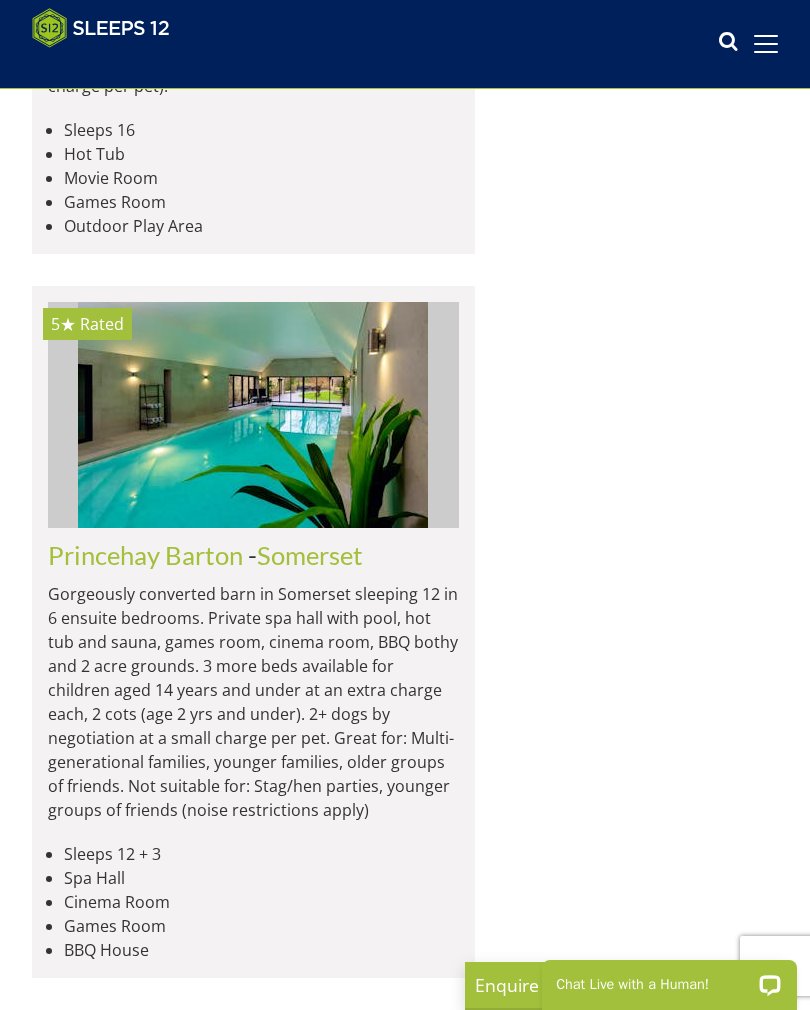 scroll, scrollTop: 4822, scrollLeft: 0, axis: vertical 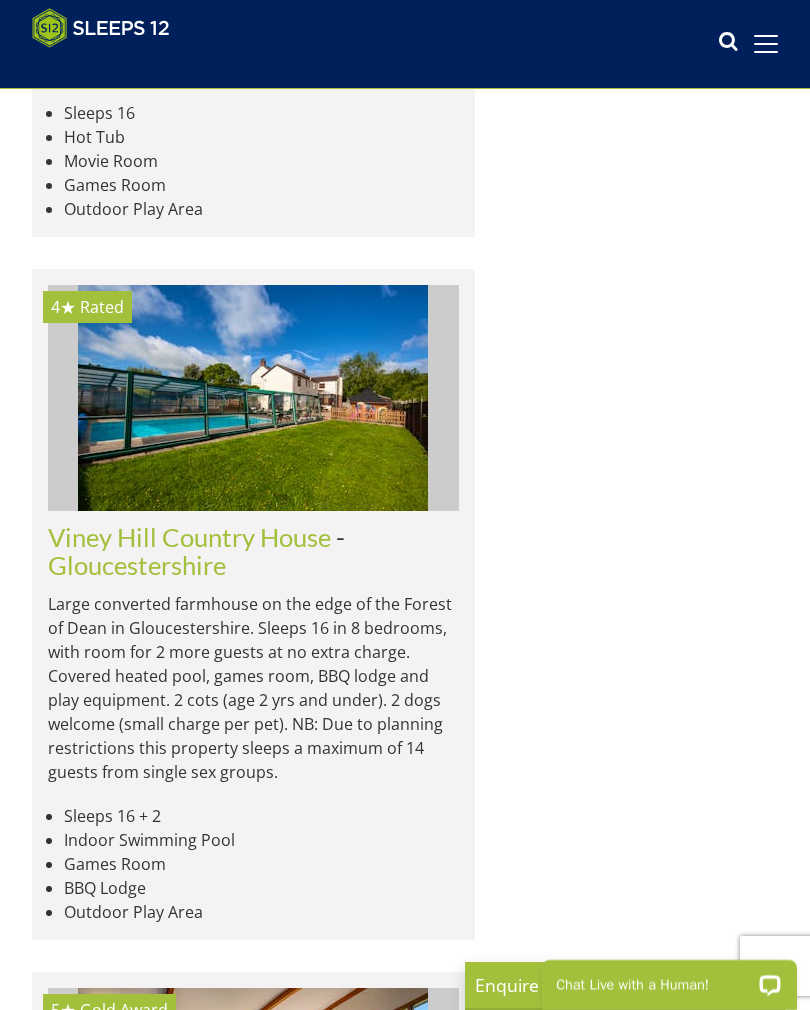 click on "Somerset" at bounding box center [240, -2059] 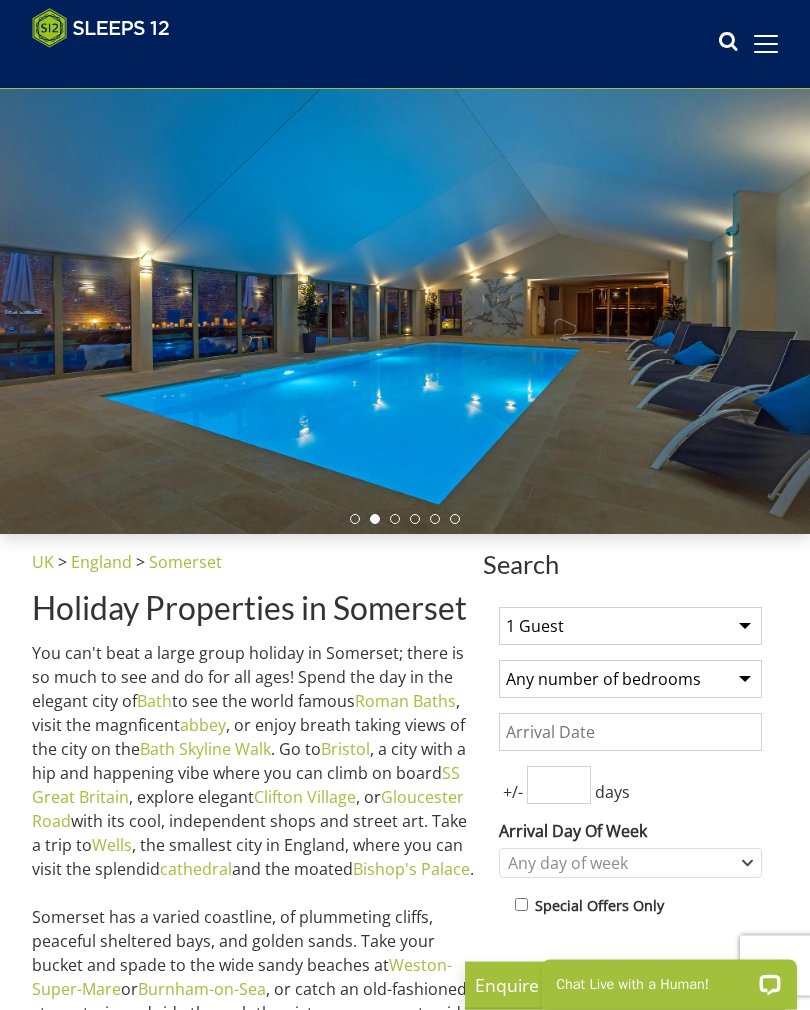 scroll, scrollTop: 0, scrollLeft: 0, axis: both 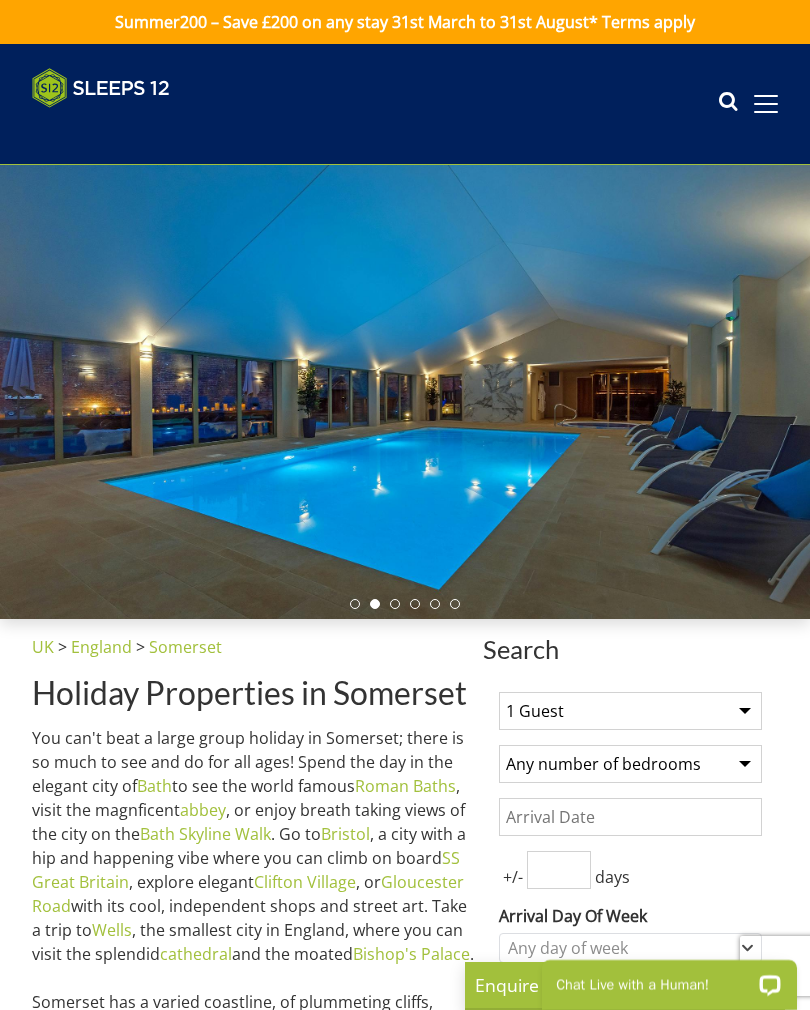 select on "12" 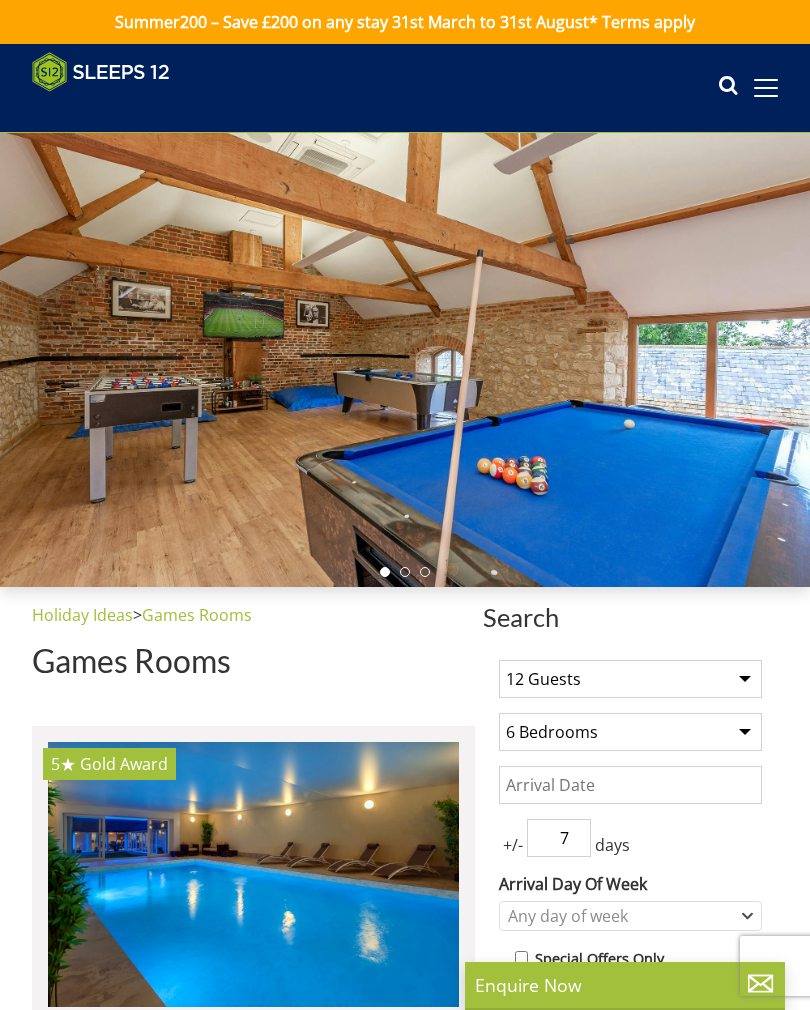 scroll, scrollTop: 9068, scrollLeft: 0, axis: vertical 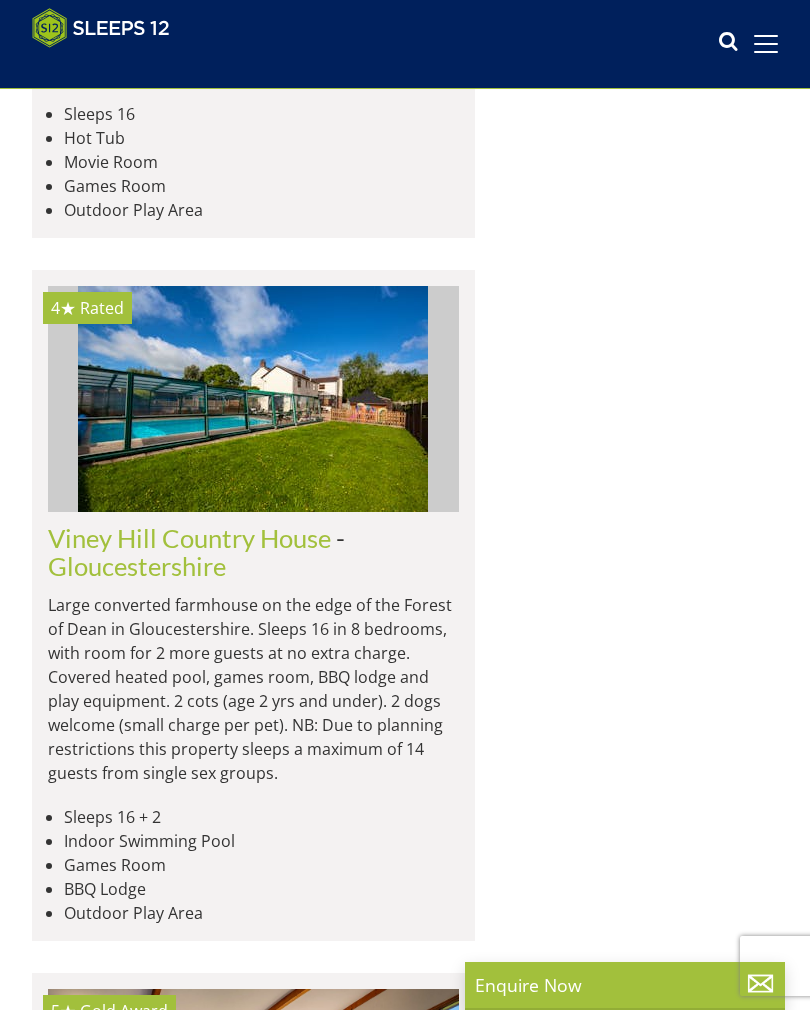 click on "BBQ" at bounding box center (261, 1604) 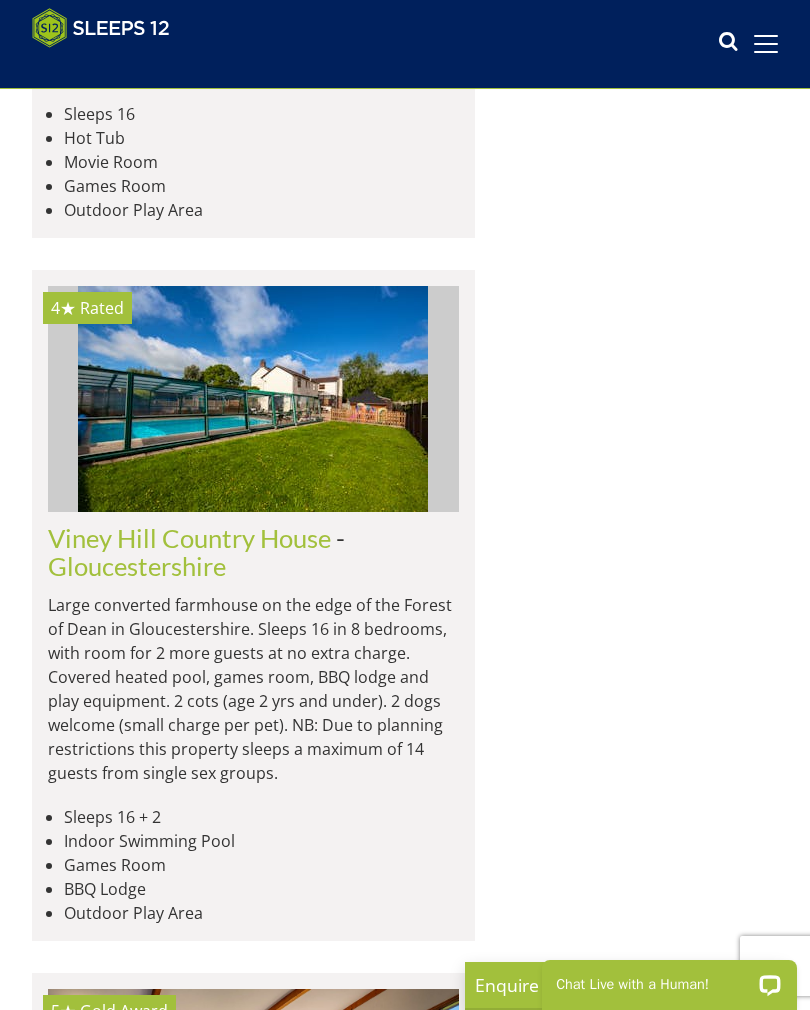 scroll, scrollTop: 0, scrollLeft: 0, axis: both 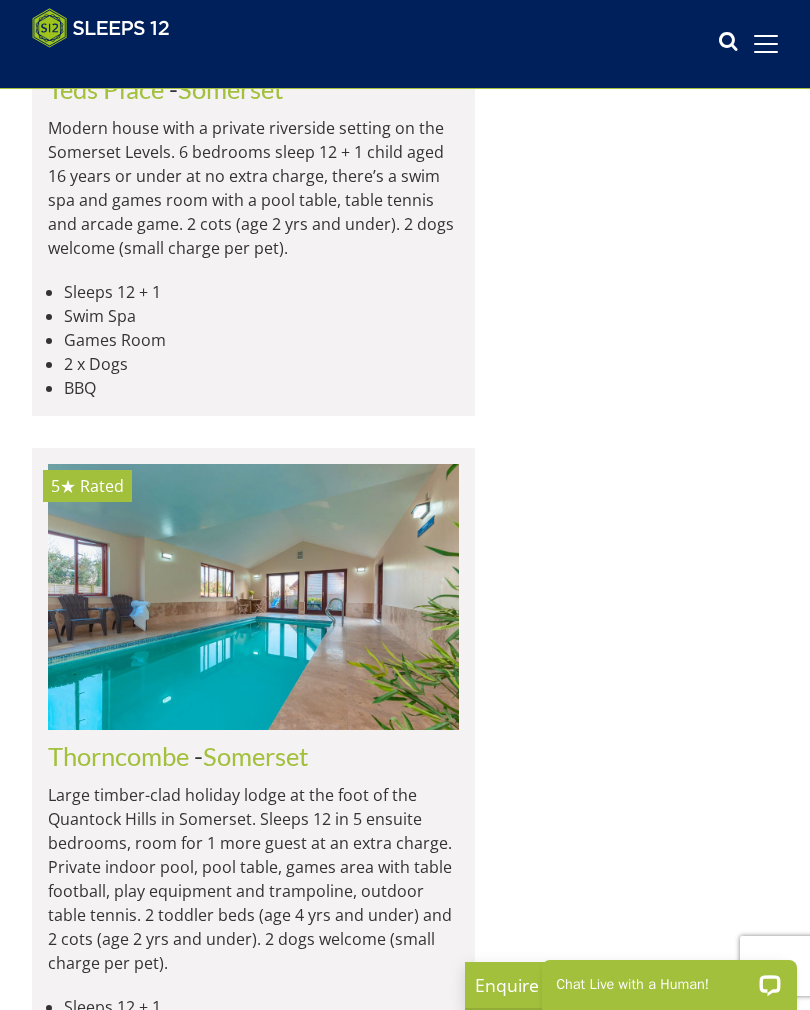 click on "Blushings Barn" at bounding box center [131, 1471] 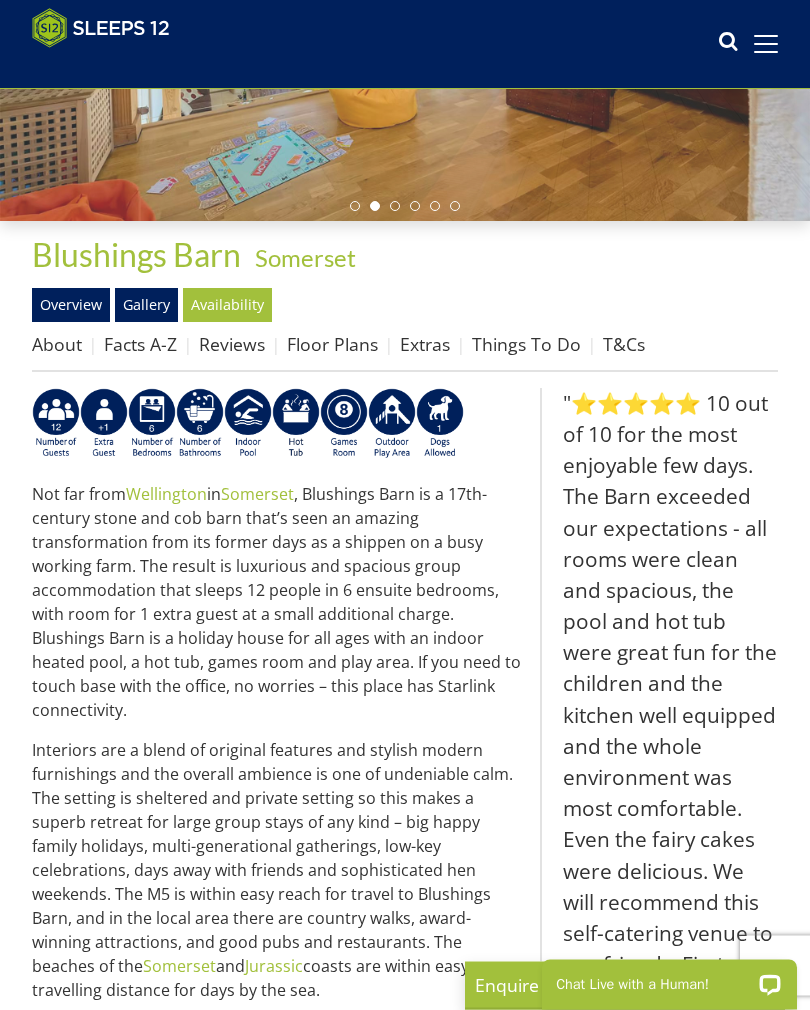 scroll, scrollTop: 366, scrollLeft: 0, axis: vertical 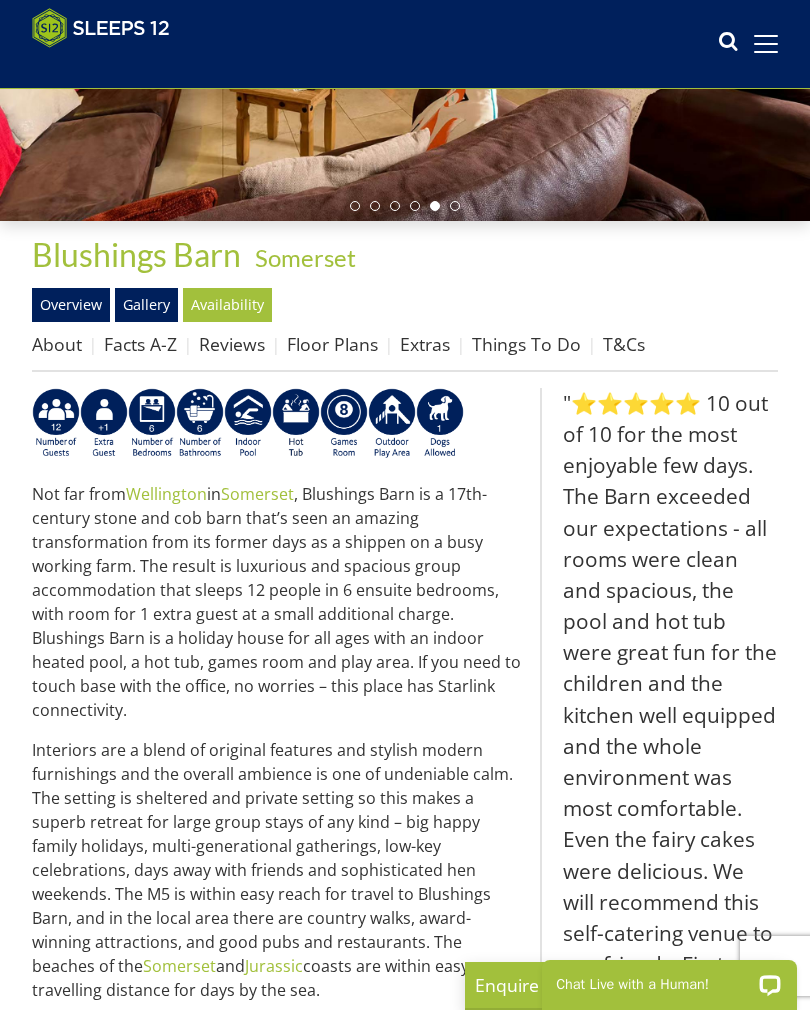 click on "Properties
Blushings Barn
-  [STATE]
Overview
Gallery
Availability
About
Facts A-Z
Reviews
Floor Plans
Extras
Things To Do
T&Cs
Not far from  [CITY]  in  [STATE]
[STATE]  and  Jurassic  coasts are within easy travelling distance for days by the sea.
Book Now
Sleeps 12 + 1
Indoor Pool
Hot Tub
Games Room
Outdoor Play Area" at bounding box center [405, 1044] 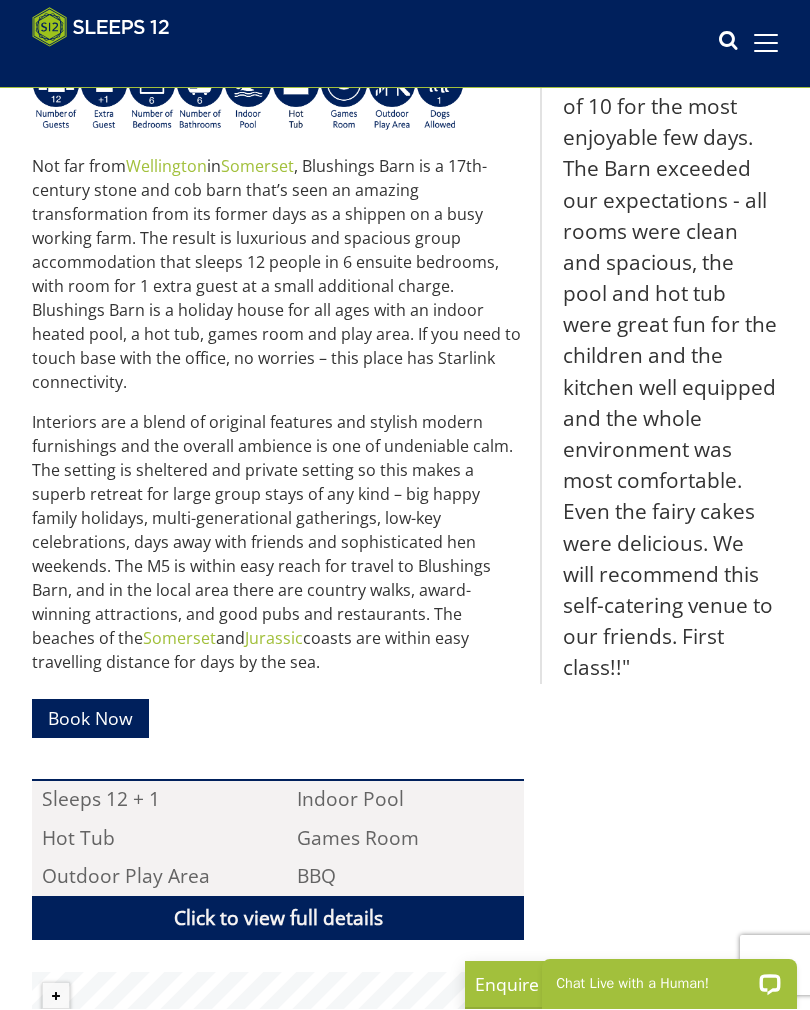 scroll, scrollTop: 694, scrollLeft: 0, axis: vertical 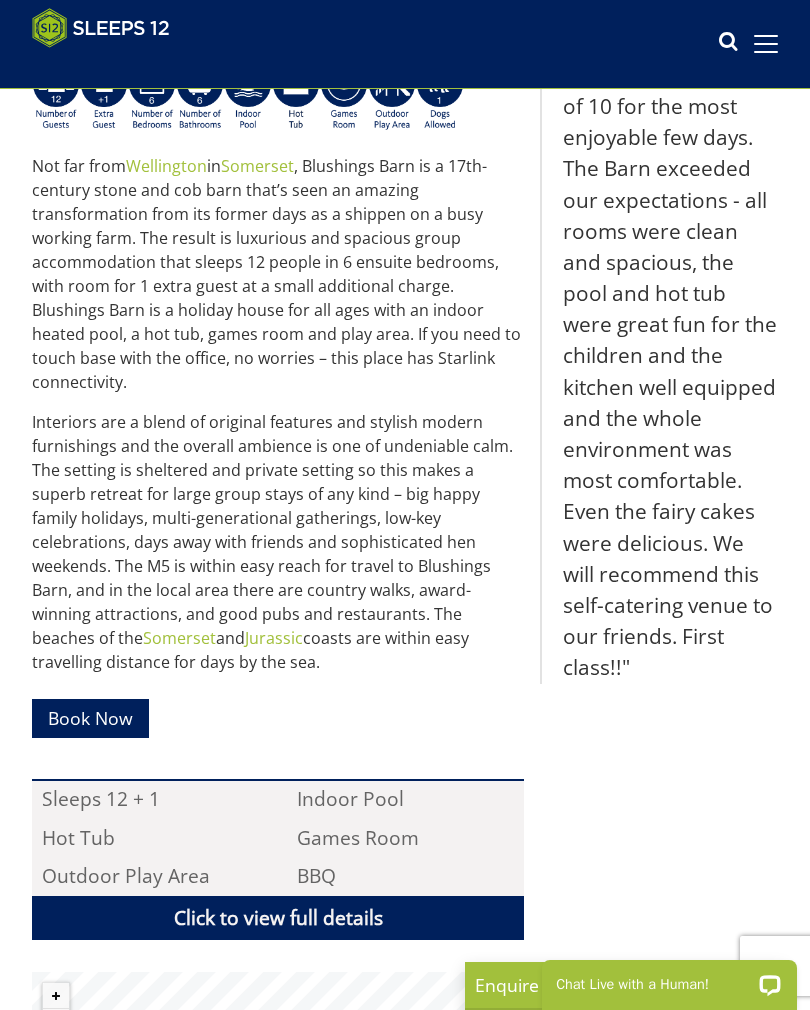 click on "Book Now" at bounding box center [278, 718] 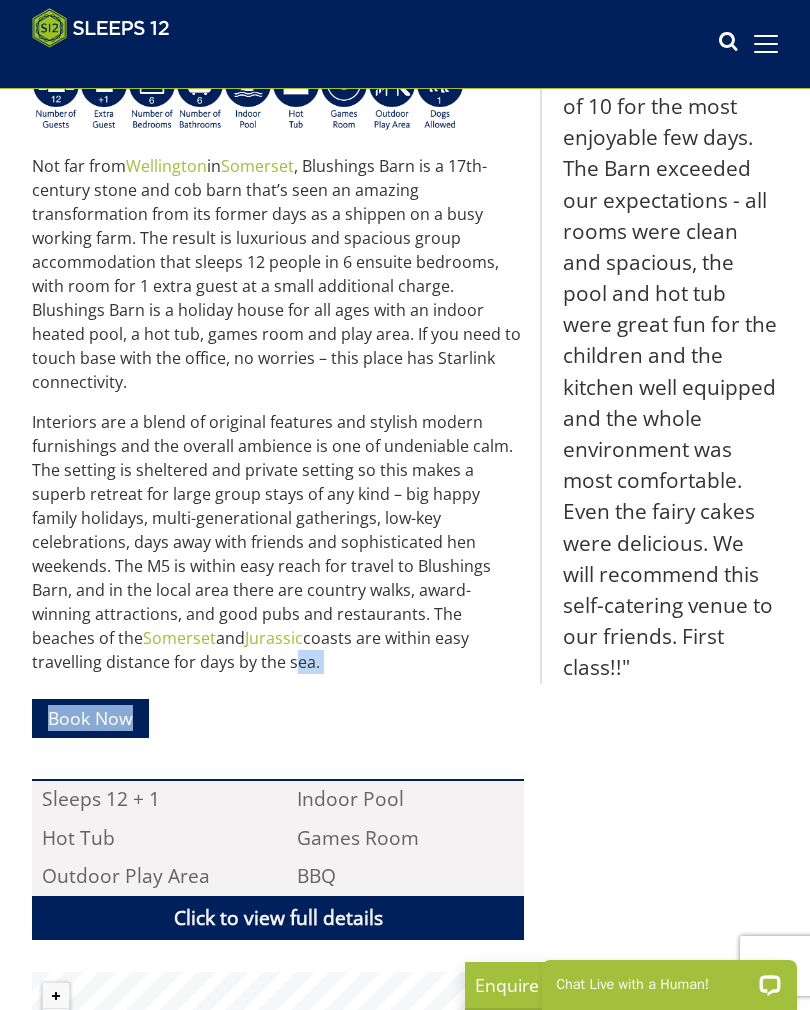 click on "Book Now" at bounding box center (278, 718) 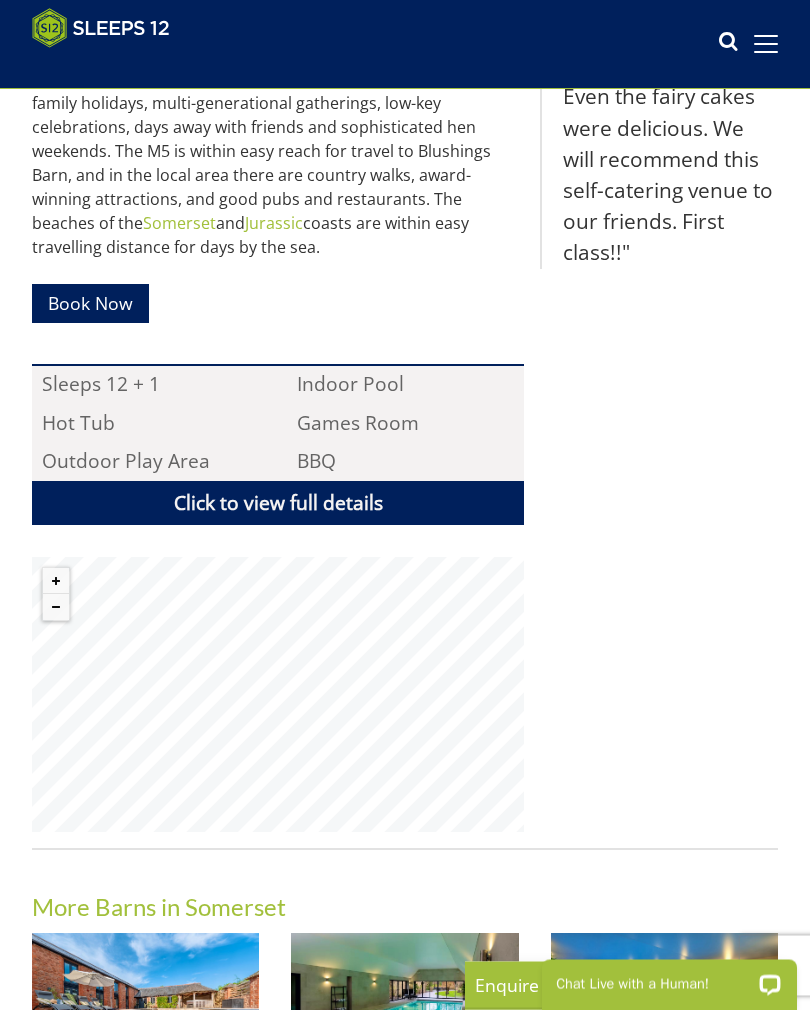 scroll, scrollTop: 1110, scrollLeft: 0, axis: vertical 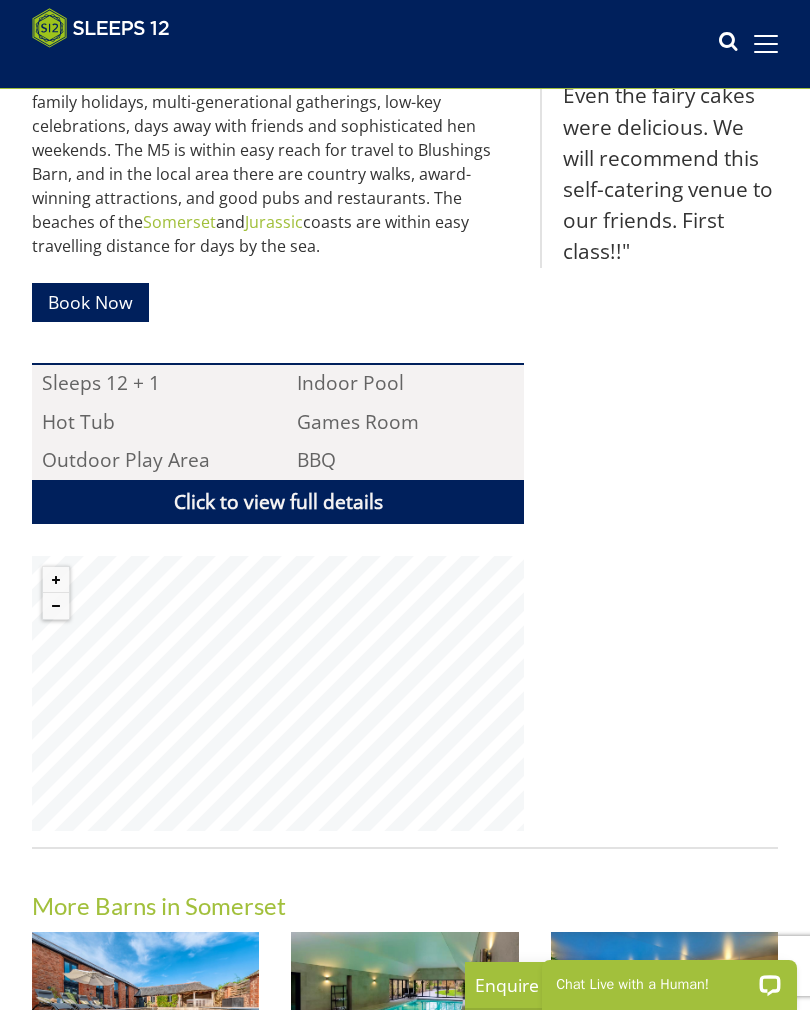 click on "Click to view full details" at bounding box center (278, 502) 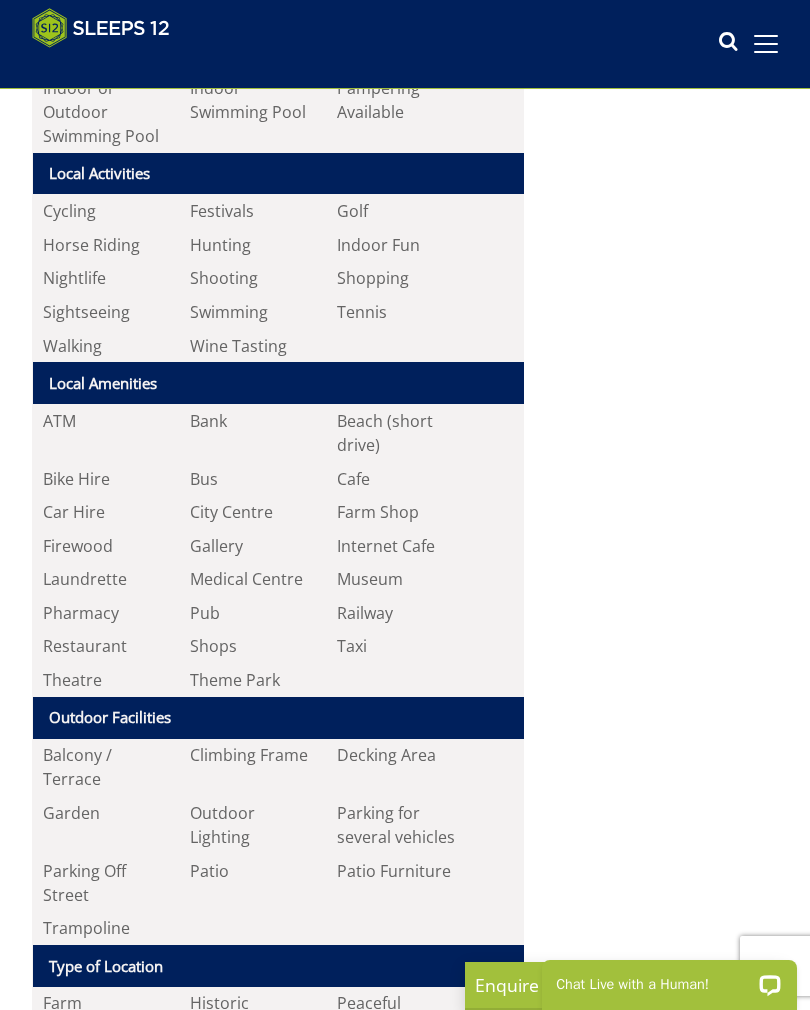 scroll, scrollTop: 2690, scrollLeft: 0, axis: vertical 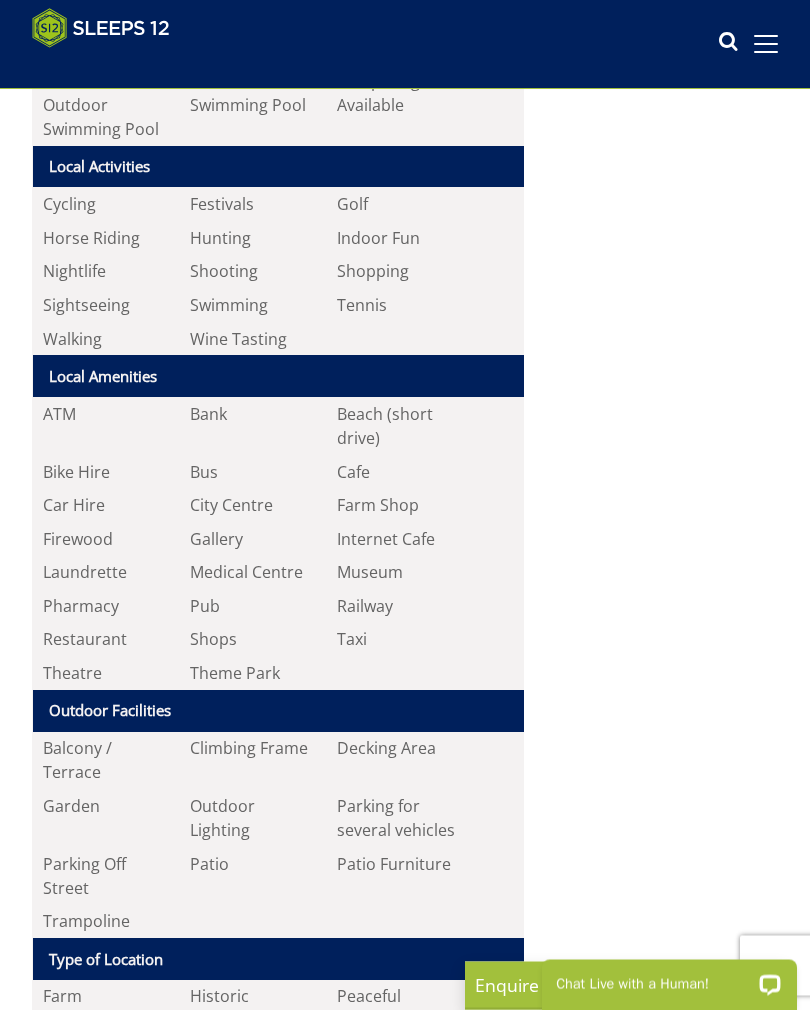 click on "Properties
Blushings Barn
-  [STATE]
Overview
Gallery
Availability
About
Facts A-Z
Reviews
Floor Plans
Extras
Things To Do
T&Cs
Not far from  [CITY]  in  [STATE]
[STATE]  and  Jurassic  coasts are within easy travelling distance for days by the sea.
Book Now
Sleeps 12 + 1
Indoor Pool
Hot Tub
Games Room
Outdoor Play Area BBQ TV" at bounding box center (405, -189) 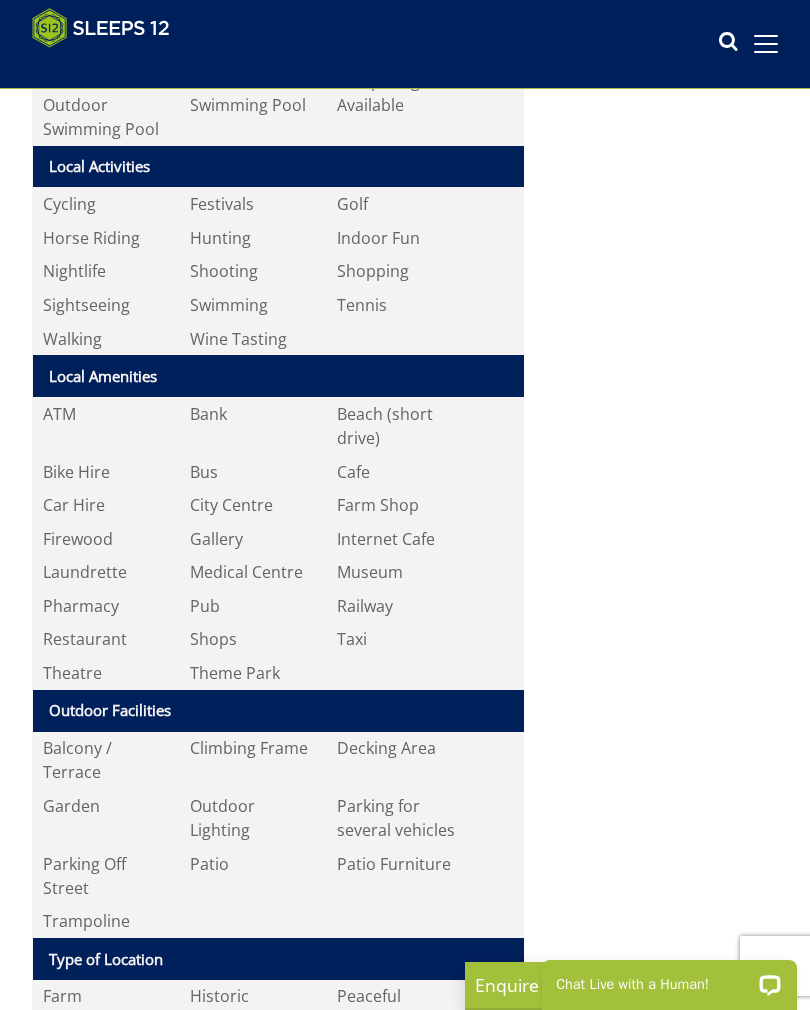 click on "Decking Area" at bounding box center (400, 761) 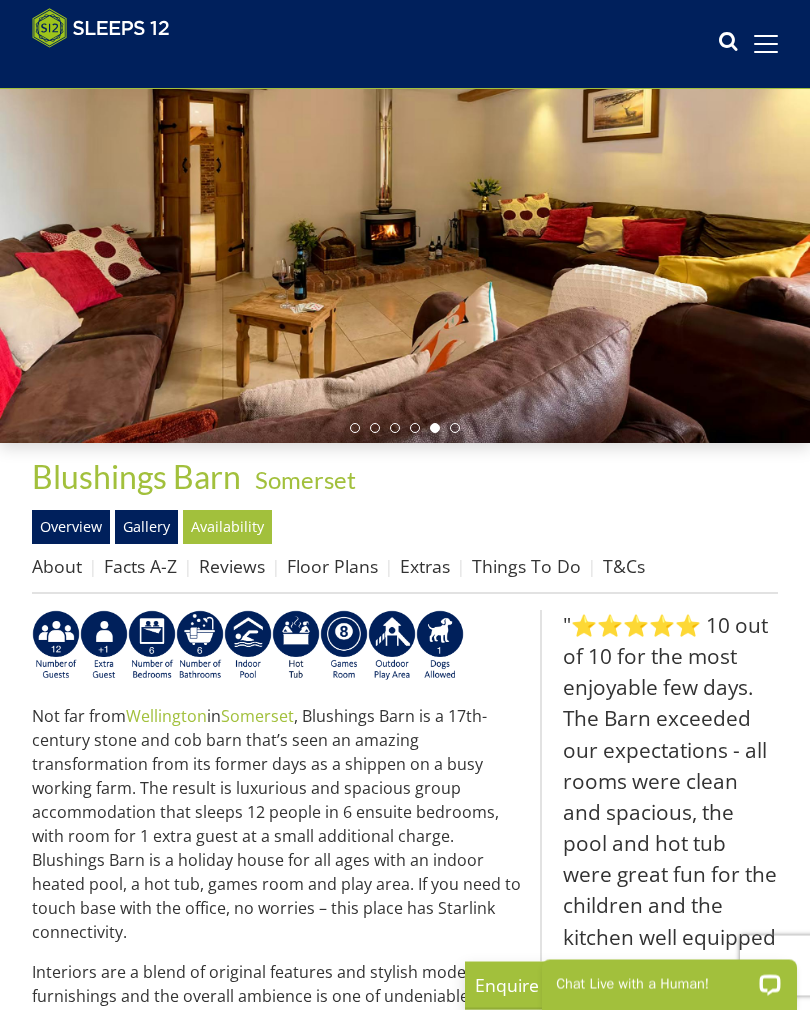 scroll, scrollTop: 144, scrollLeft: 0, axis: vertical 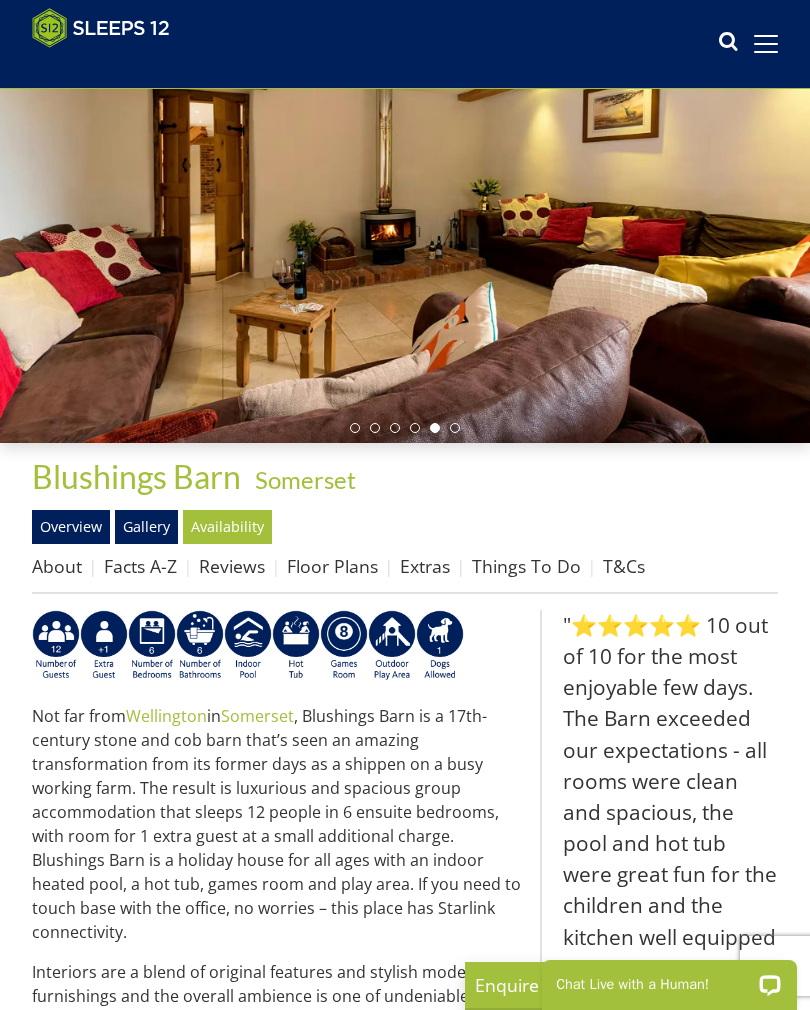 click on "Availability" at bounding box center [227, 527] 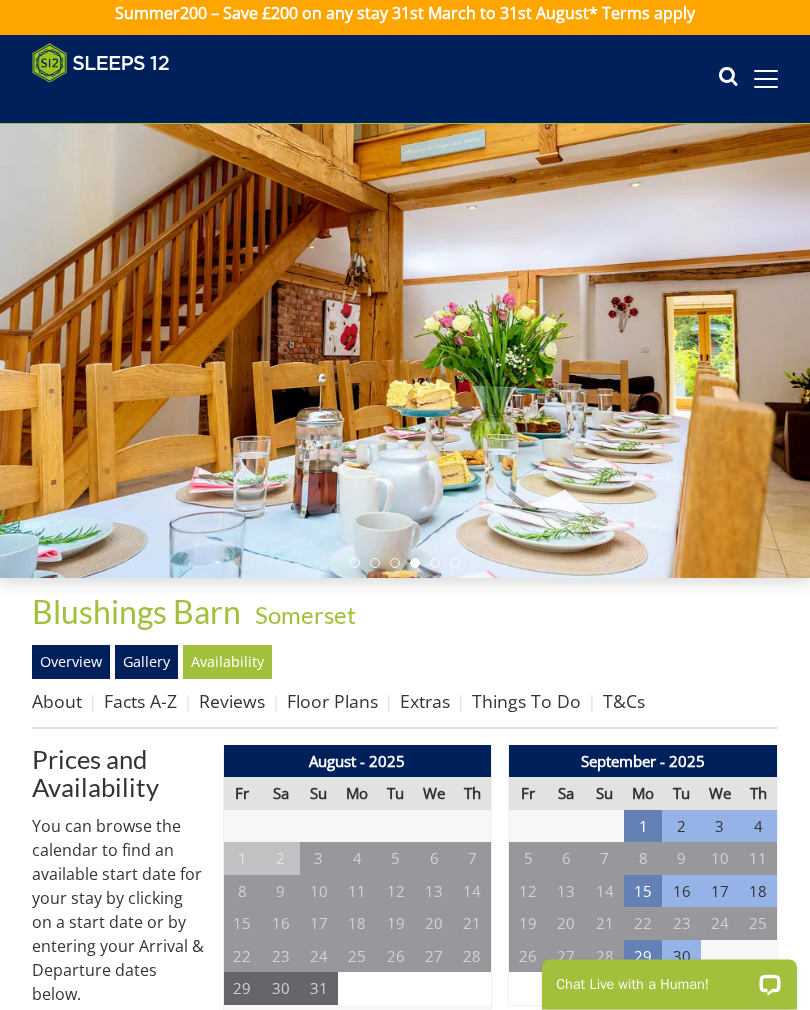 scroll, scrollTop: 0, scrollLeft: 0, axis: both 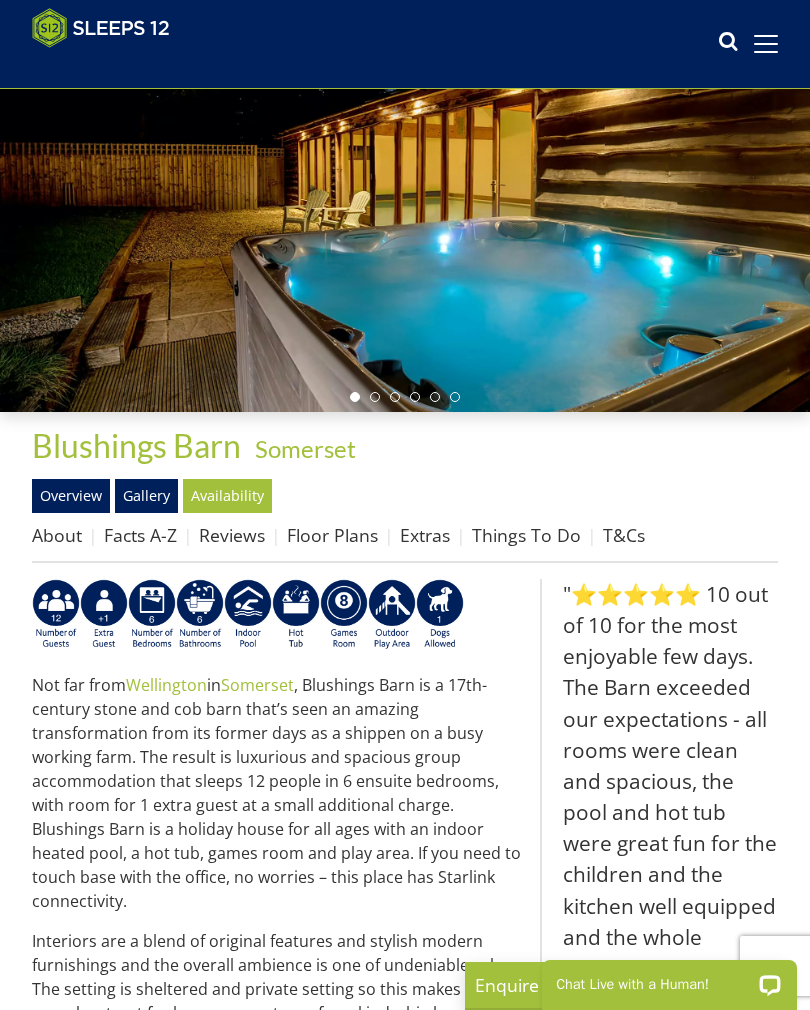 click on "Reviews" at bounding box center (232, 535) 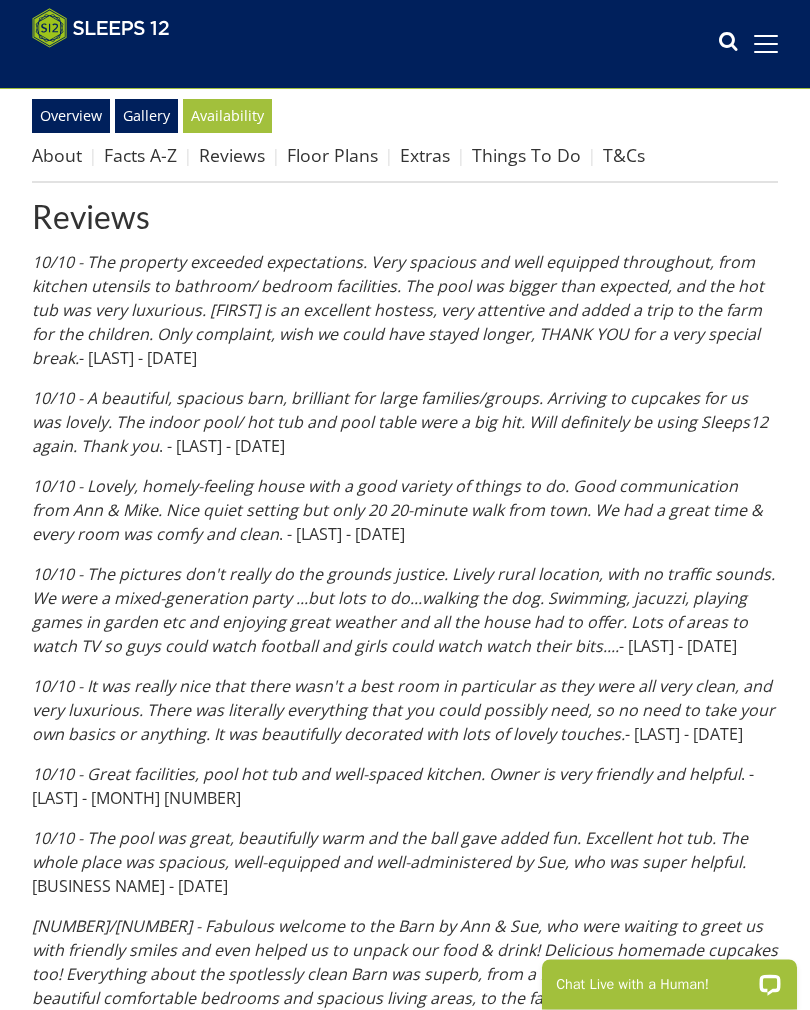 scroll, scrollTop: 556, scrollLeft: 0, axis: vertical 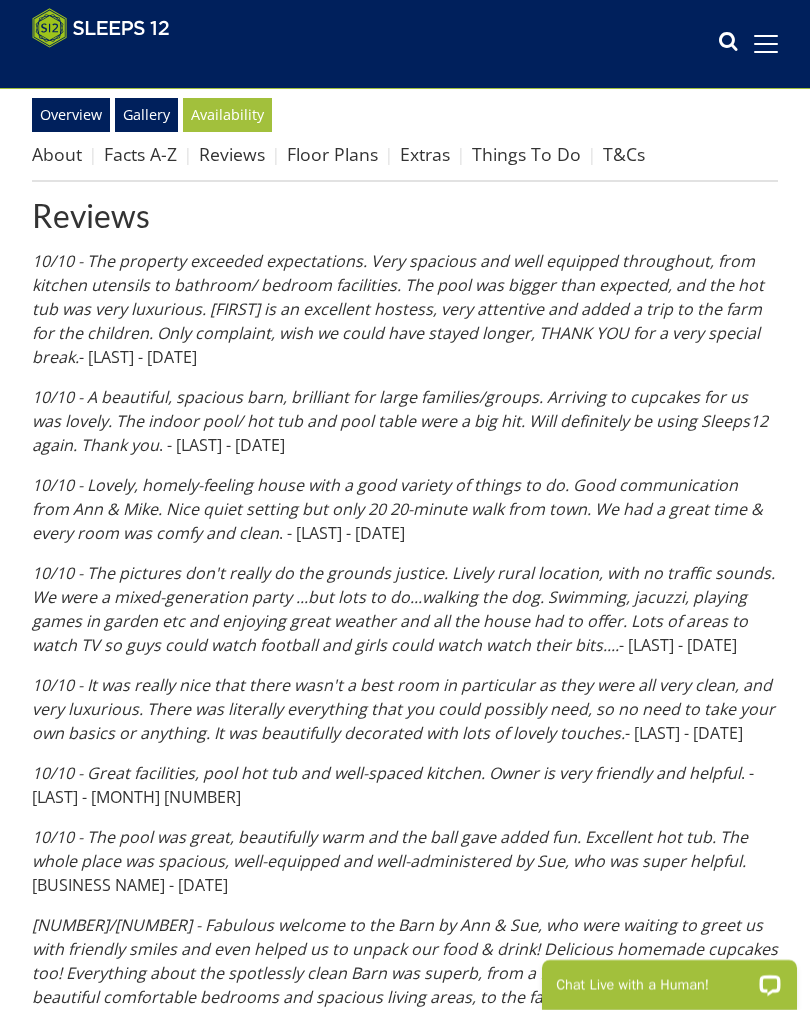 click on "[NUMBER]/[NUMBER] - The property exceeded expectations. Very spacious and well equipped throughout, from kitchen utensils to bathroom/ bedroom facilities. The pool was bigger than expected, and the hot tub was very luxurious. Sue is an excellent hostess, very attentive and added a trip to the farm for the children. Only complaint, wish we could have stayed longer, THANK YOU for a very special break.  - [LAST] - [MONTH] [NUMBER]
. - [LAST] - [MONTH] [NUMBER]" at bounding box center [405, 3036] 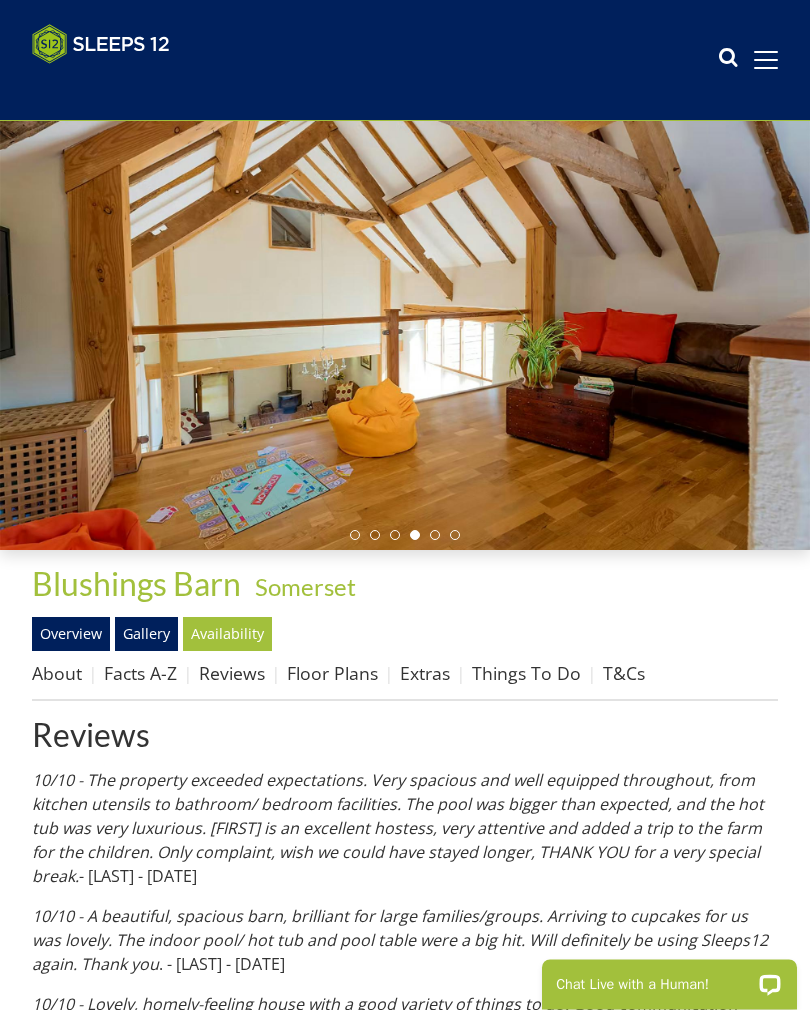scroll, scrollTop: 73, scrollLeft: 0, axis: vertical 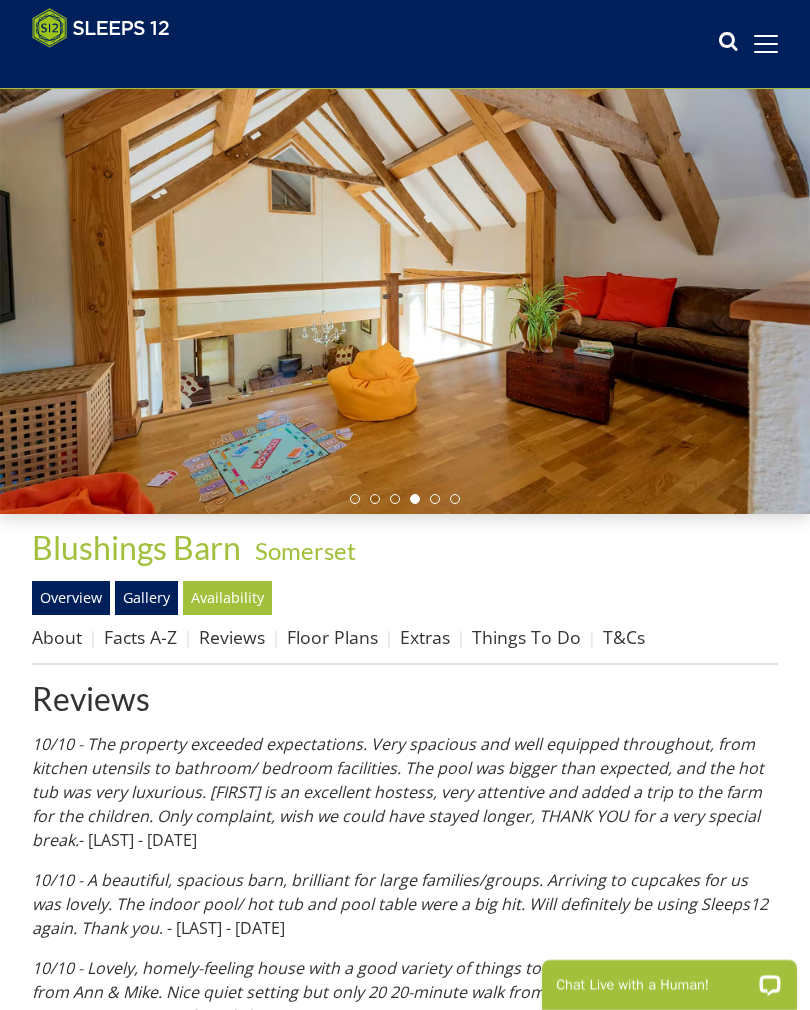 click on "Things To Do" at bounding box center [526, 637] 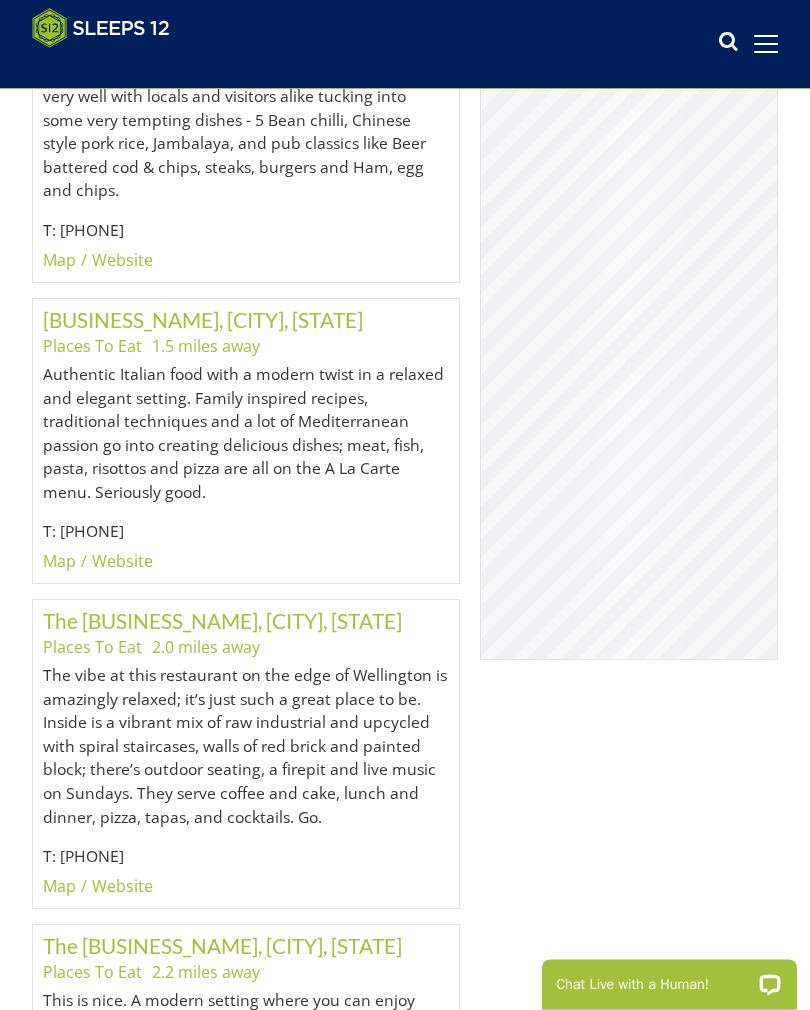 scroll, scrollTop: 1485, scrollLeft: 0, axis: vertical 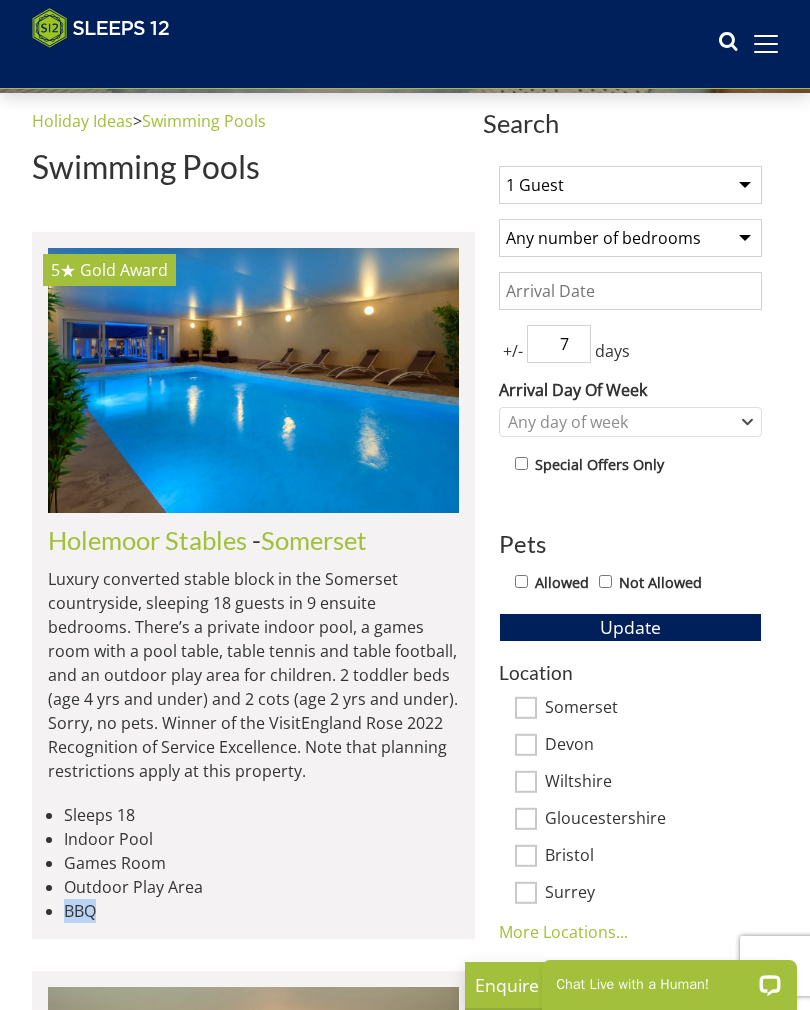 click on "Devon" at bounding box center [526, 744] 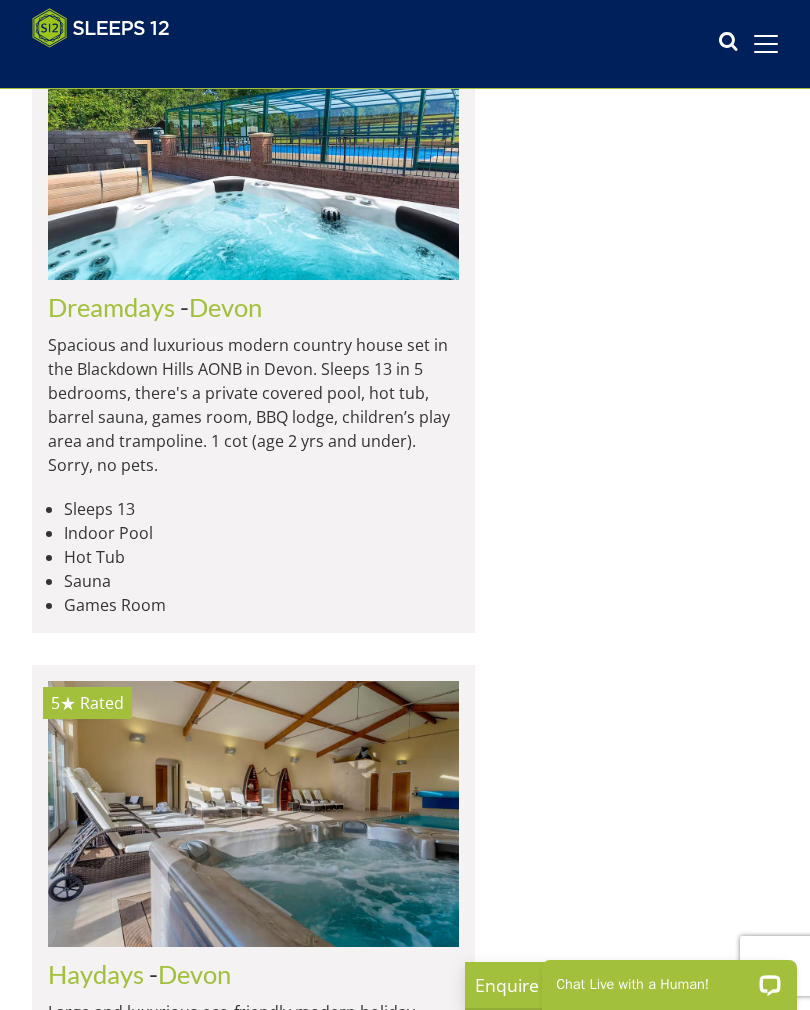 scroll, scrollTop: 1856, scrollLeft: 0, axis: vertical 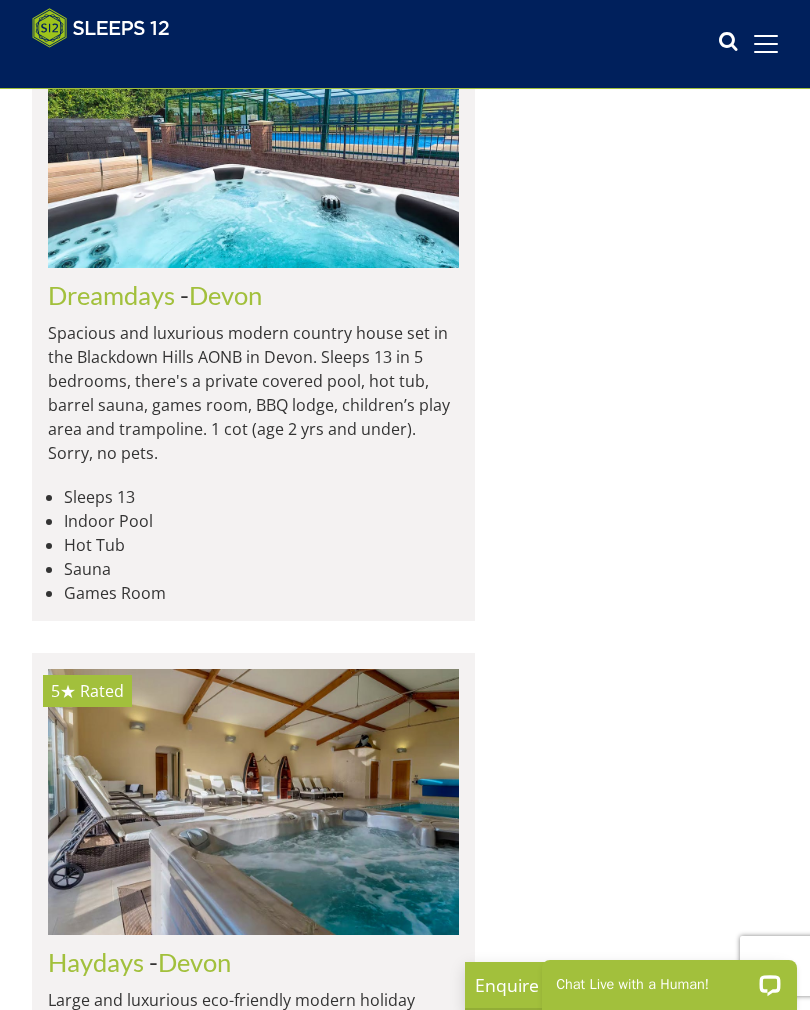 click on "Devon" at bounding box center (225, 295) 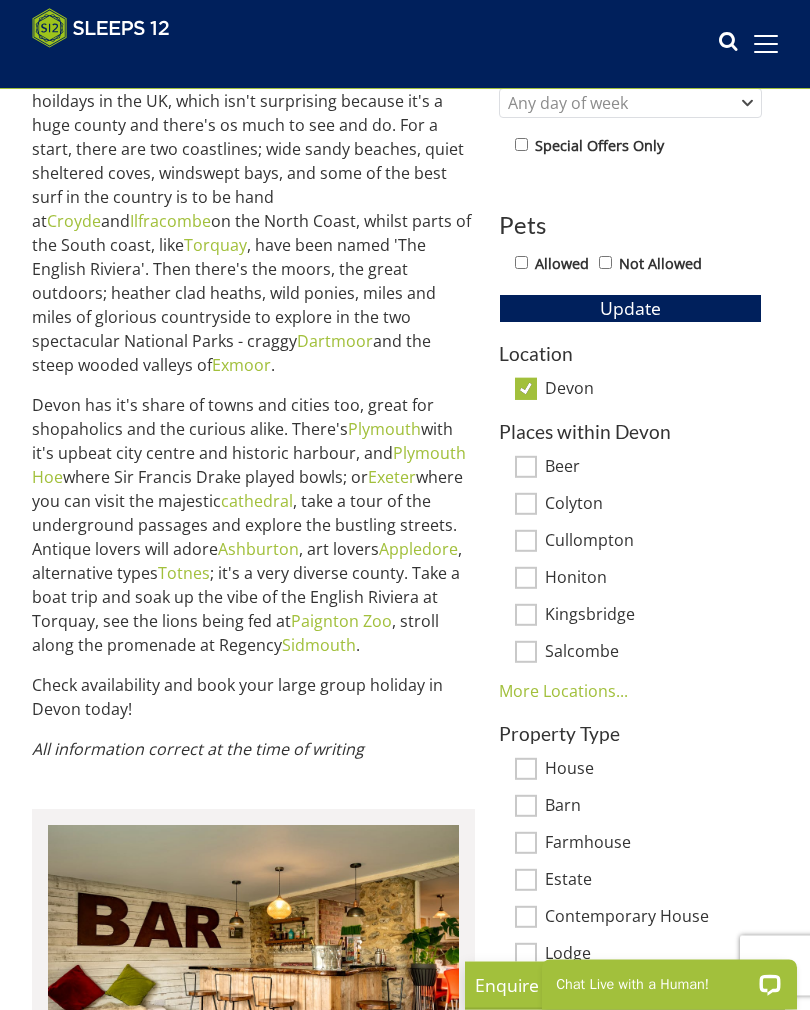 scroll, scrollTop: 813, scrollLeft: 0, axis: vertical 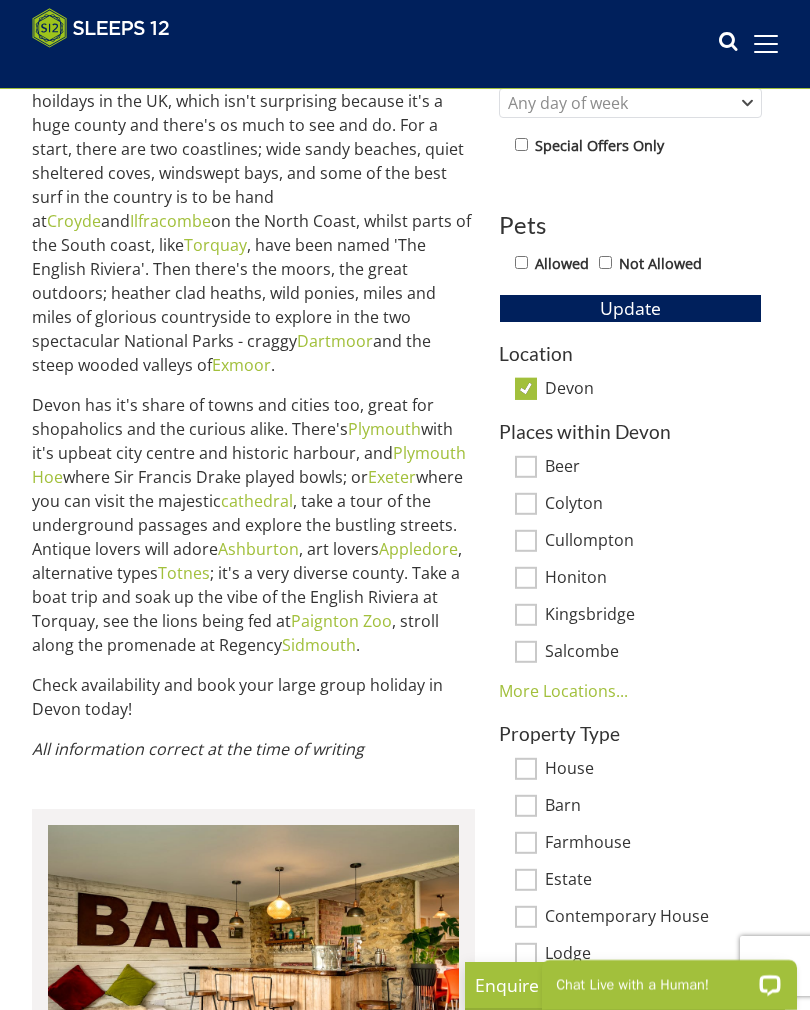 click at bounding box center [253, 957] 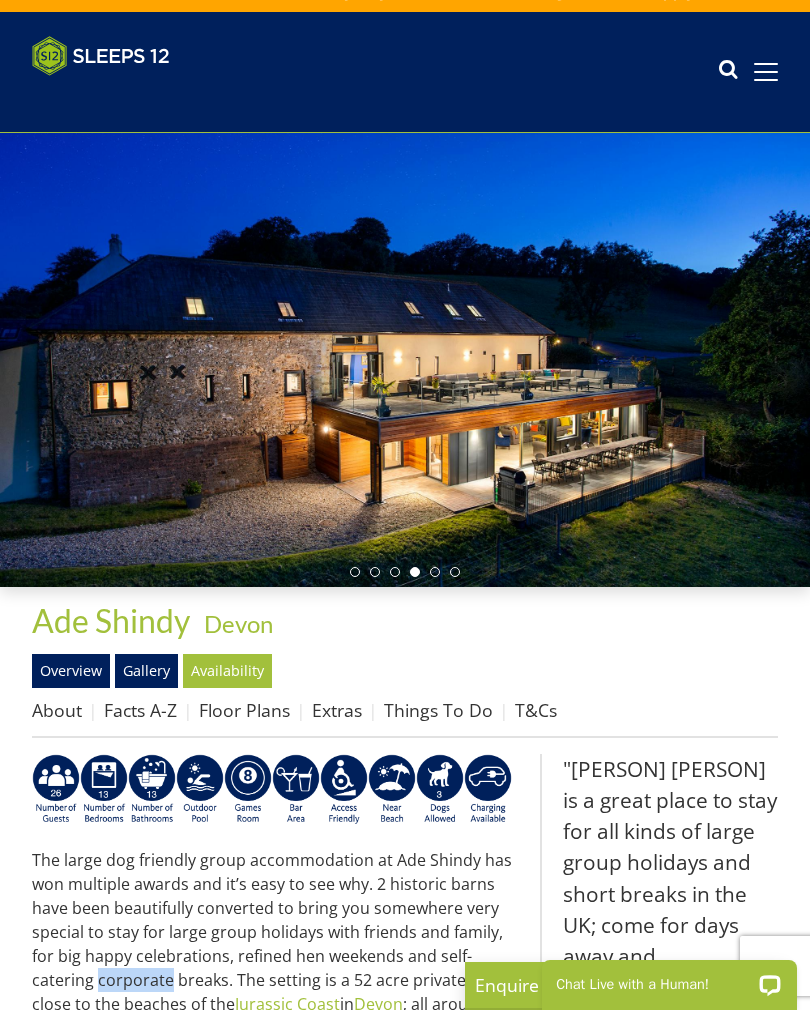 scroll, scrollTop: 0, scrollLeft: 0, axis: both 